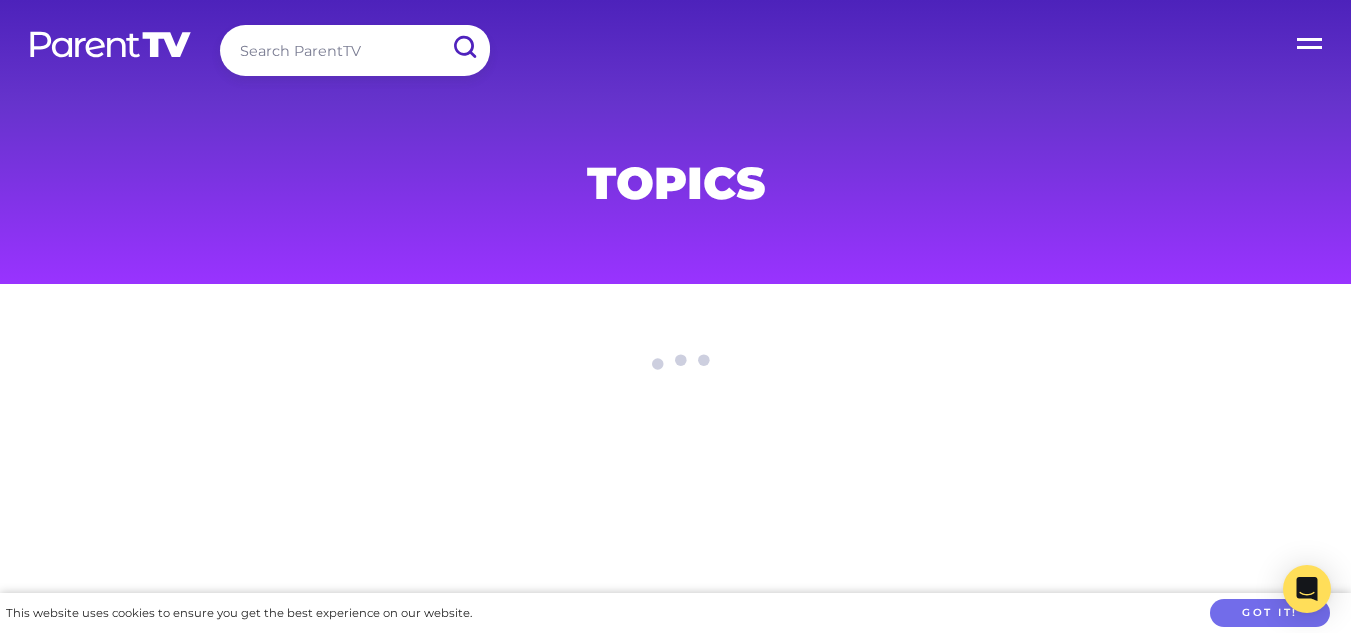 scroll, scrollTop: 0, scrollLeft: 0, axis: both 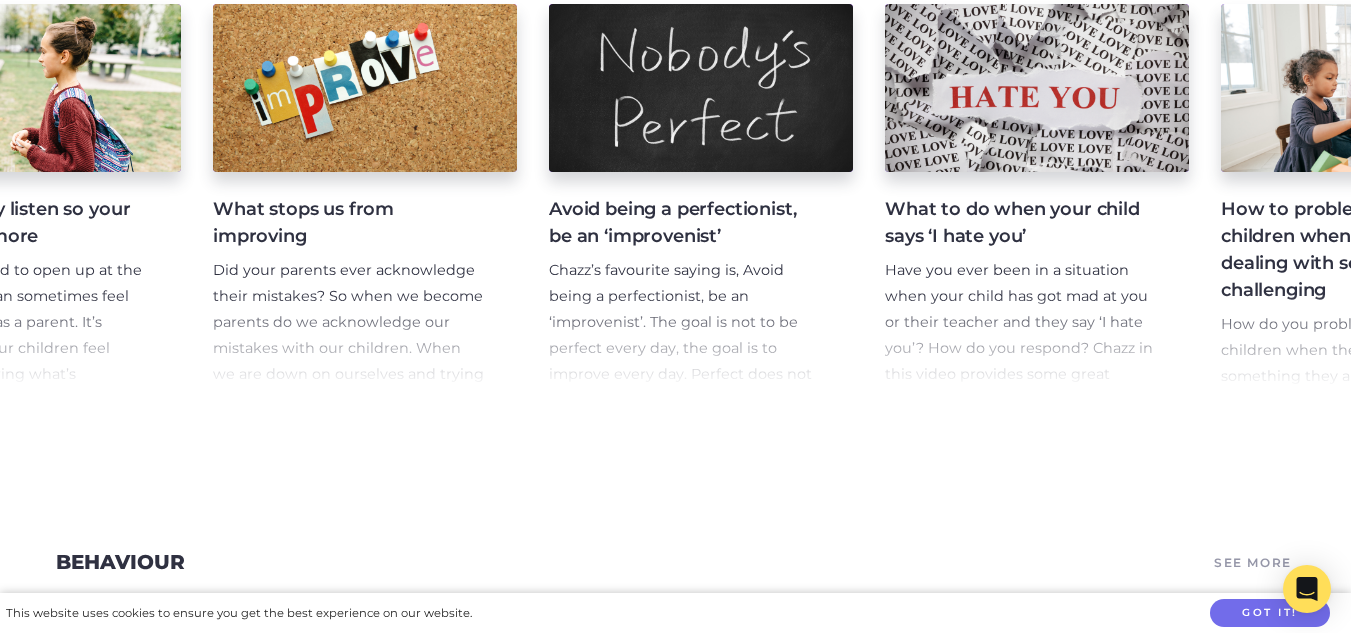 click on "Talking to kids about sudden, tragic death   When a sudden death occurs it’s never an easy thing for anyone.  In this video Maggie Dent shares some ways that can help talking to children when this happens.
Supporting Children as a FIFO Parent when You Have Long Absences    Being a FIFO parent can be really hard some days when it comes to your family and kids.  You may find yourself wondering what impact this might be having and how you can try and reduce that.  In this video Maggie Dent talks through what the research tells us about long absences when it comes to our kids and how you can reduce the impact.
Why using threats to get cooperation often backfires   Dr Tina Payne Bryson shares insight on  why using threats to get cooperation is no-win game for everyone and oftentimes backfires.
Ways to really listen so your child shares more
What stops us from improving
Avoid being a perfectionist, be an ‘improvenist’
What to do when your child says ‘I hate you’" at bounding box center (675, 200) 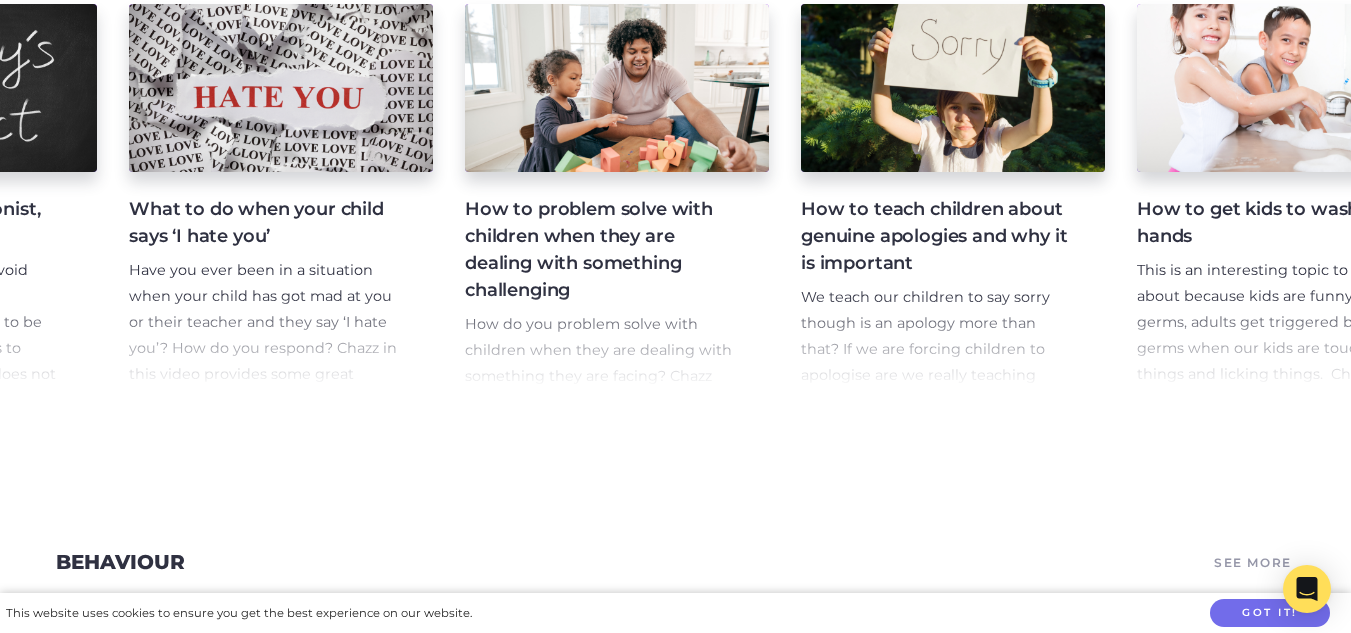 scroll, scrollTop: 0, scrollLeft: 1946, axis: horizontal 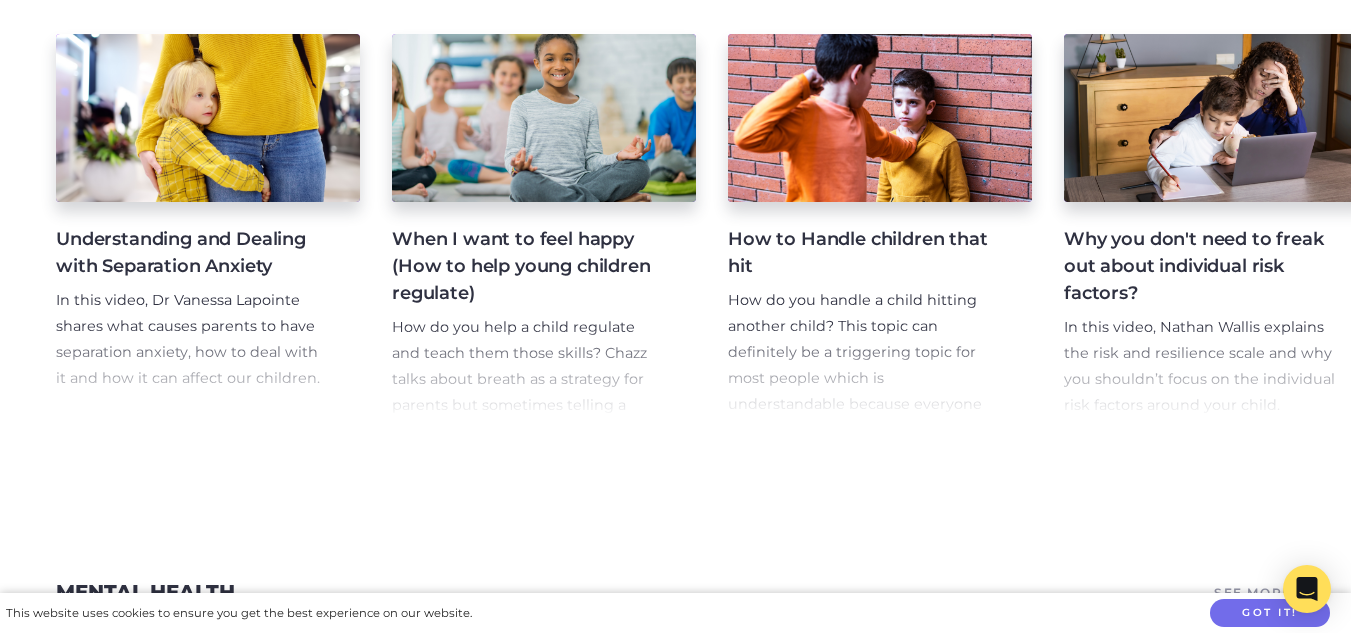 click on "How to Handle children that hit" at bounding box center (864, 253) 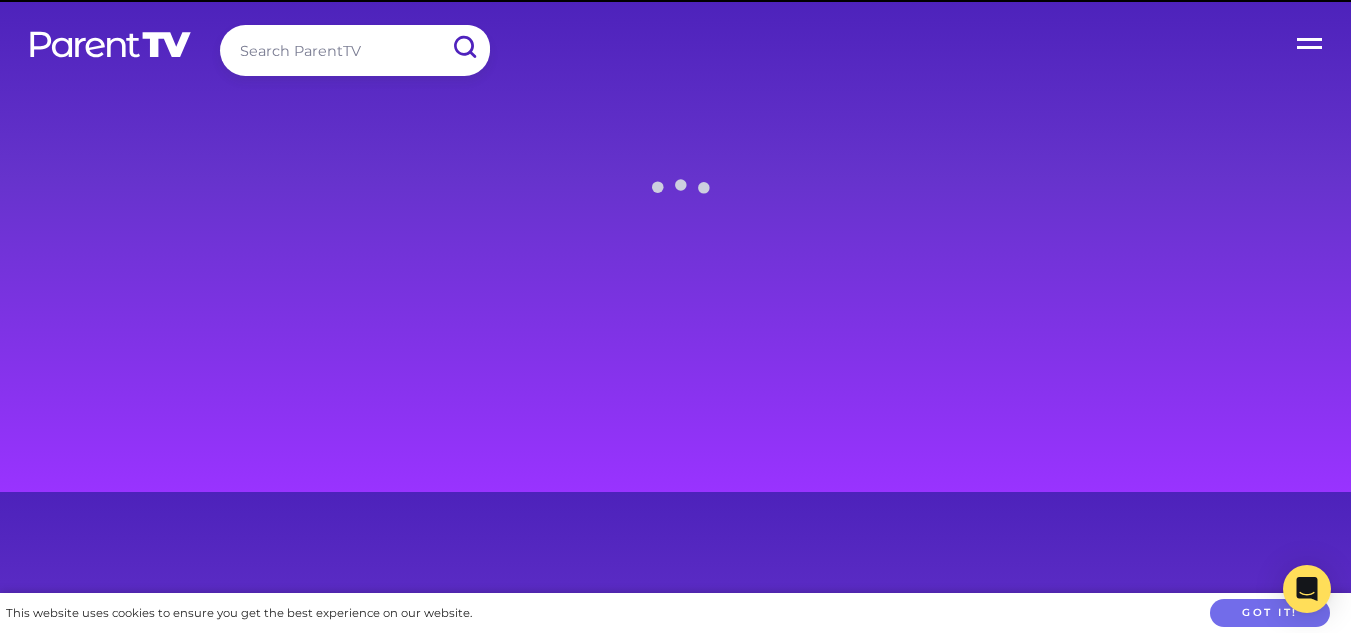 scroll, scrollTop: 0, scrollLeft: 0, axis: both 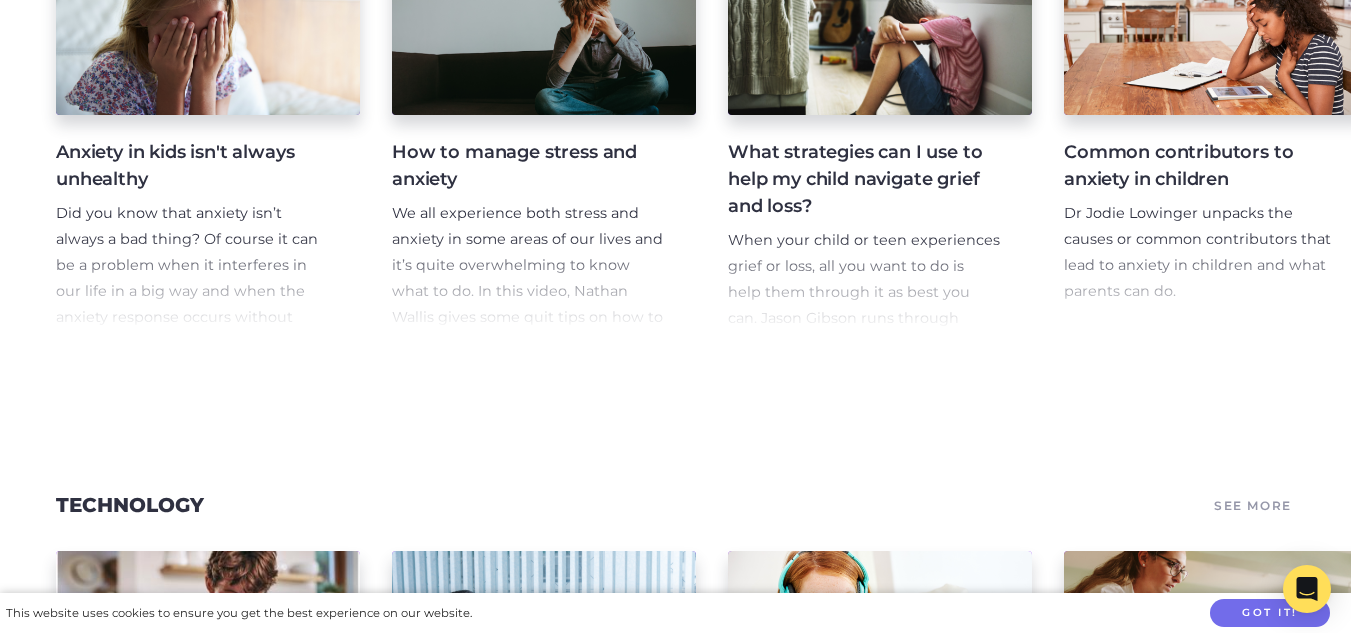 click on "We all experience both stress and anxiety in some areas of our lives and it’s quite overwhelming to know what to do. In this video, Nathan Wallis gives some quit tips on how to help manage stress and anxiety." at bounding box center [528, 279] 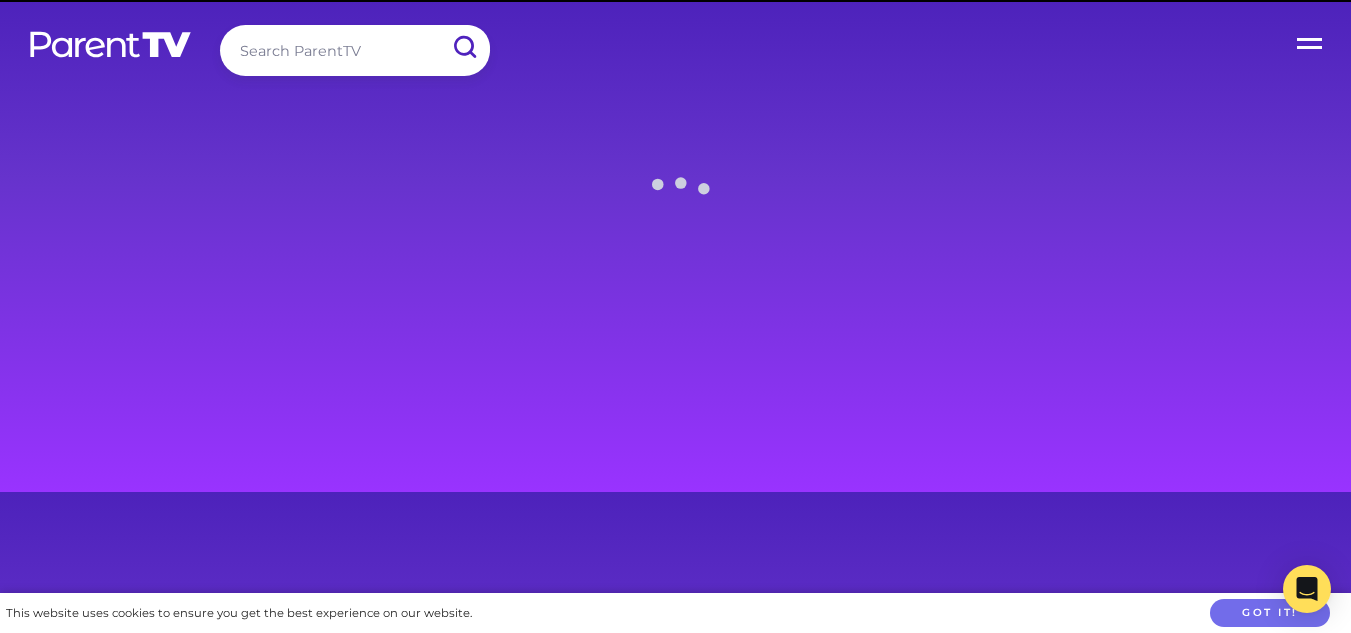 scroll, scrollTop: 0, scrollLeft: 0, axis: both 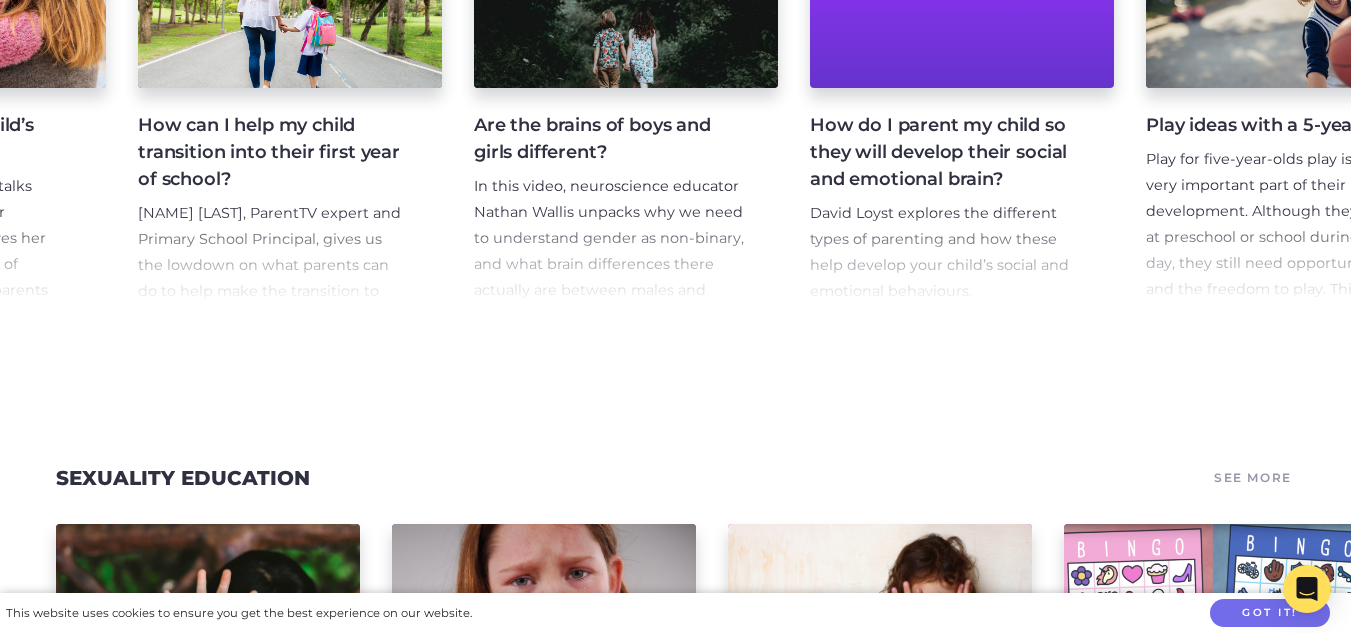 click on "How can I help my child transition into their first year of school?" at bounding box center [274, 152] 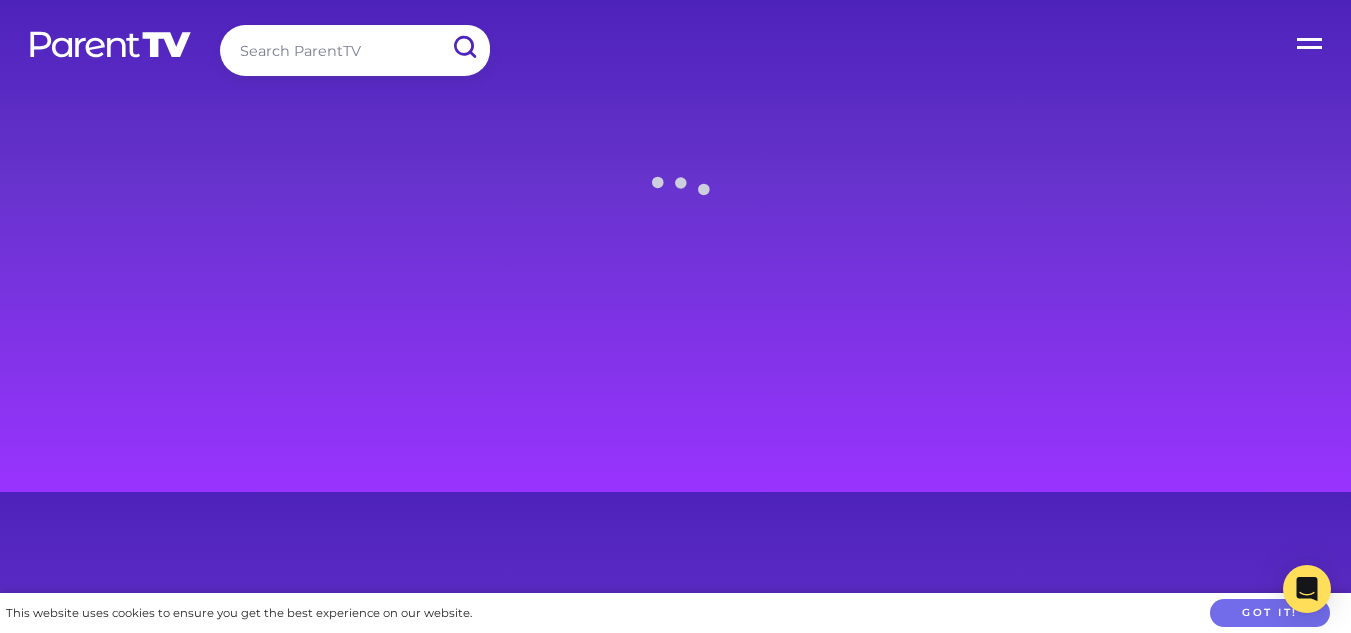 scroll, scrollTop: 0, scrollLeft: 0, axis: both 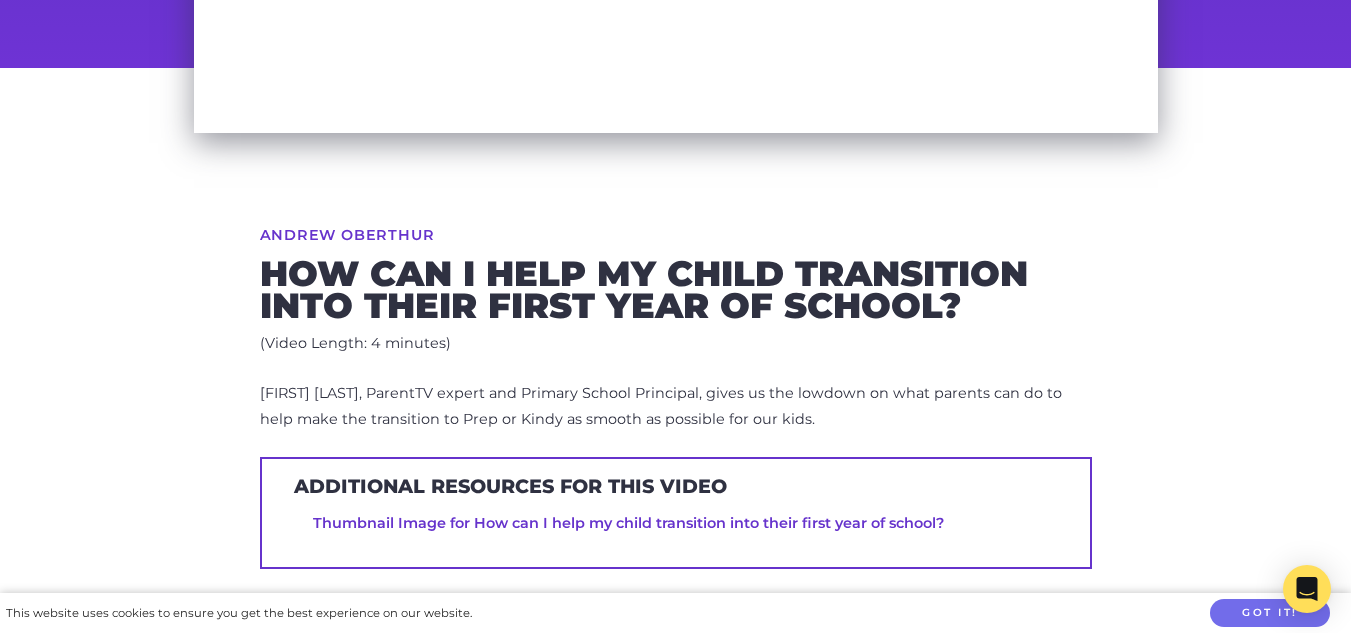 click on "(Video Length: 4 minutes)" at bounding box center [676, 344] 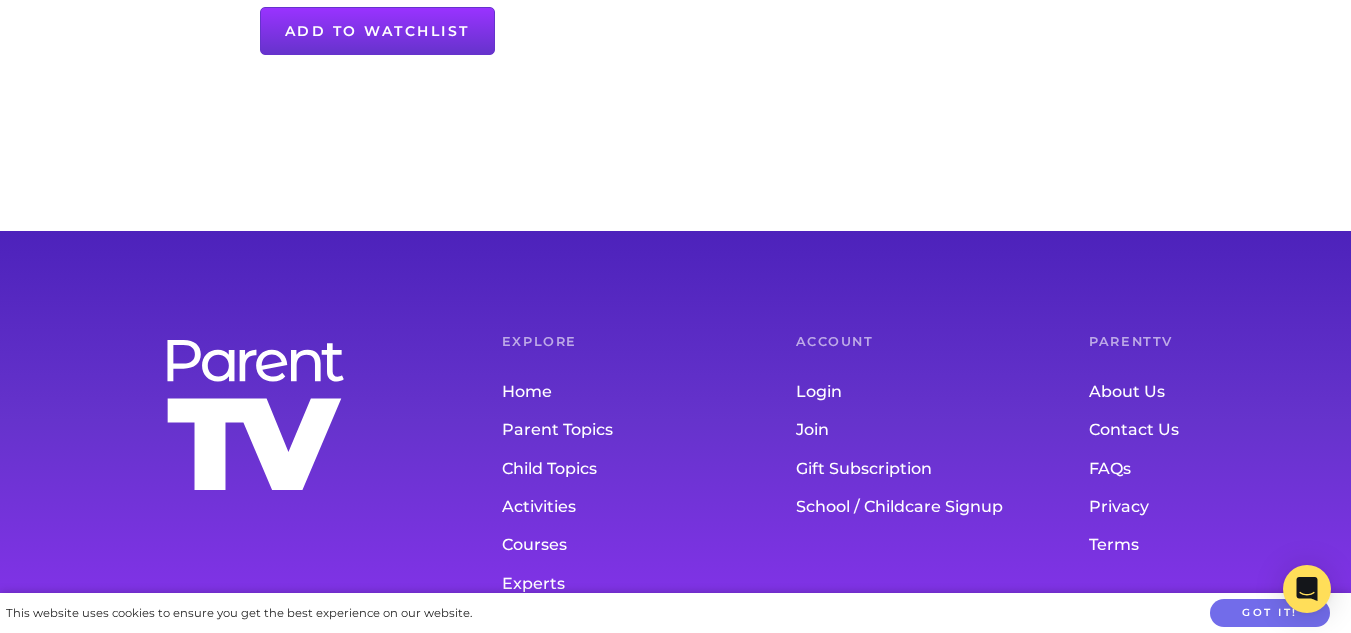scroll, scrollTop: 1306, scrollLeft: 0, axis: vertical 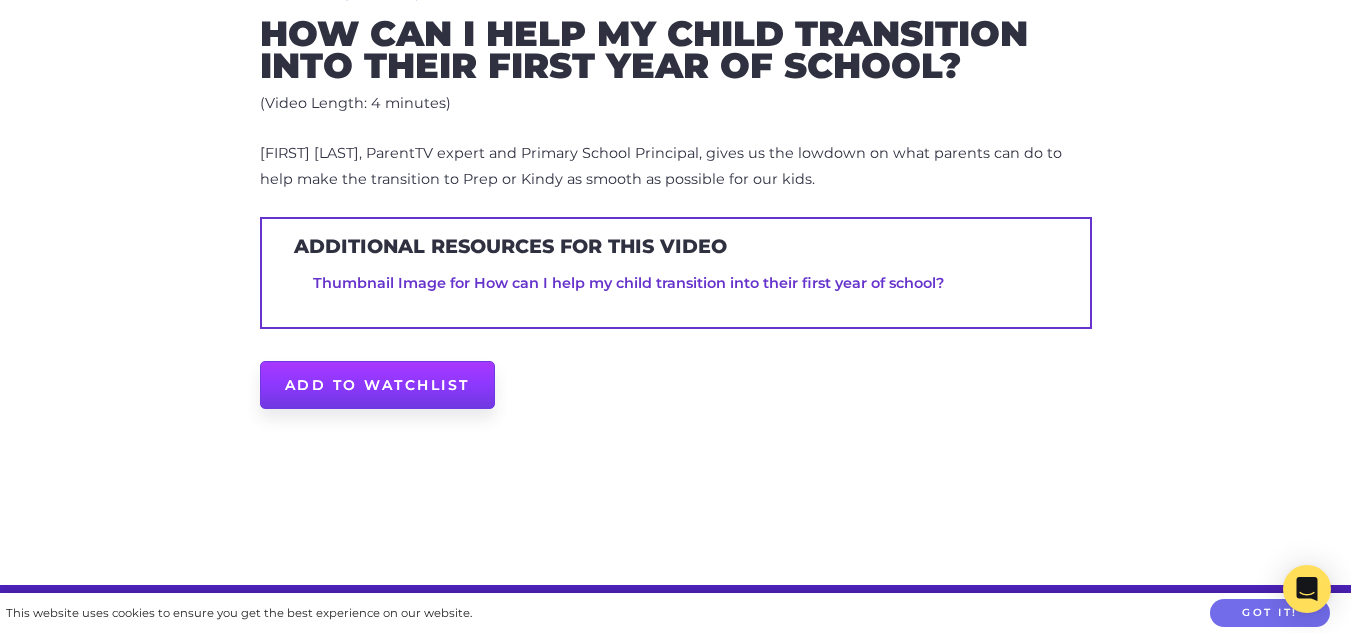 click on "Add
to Watchlist" at bounding box center (377, 385) 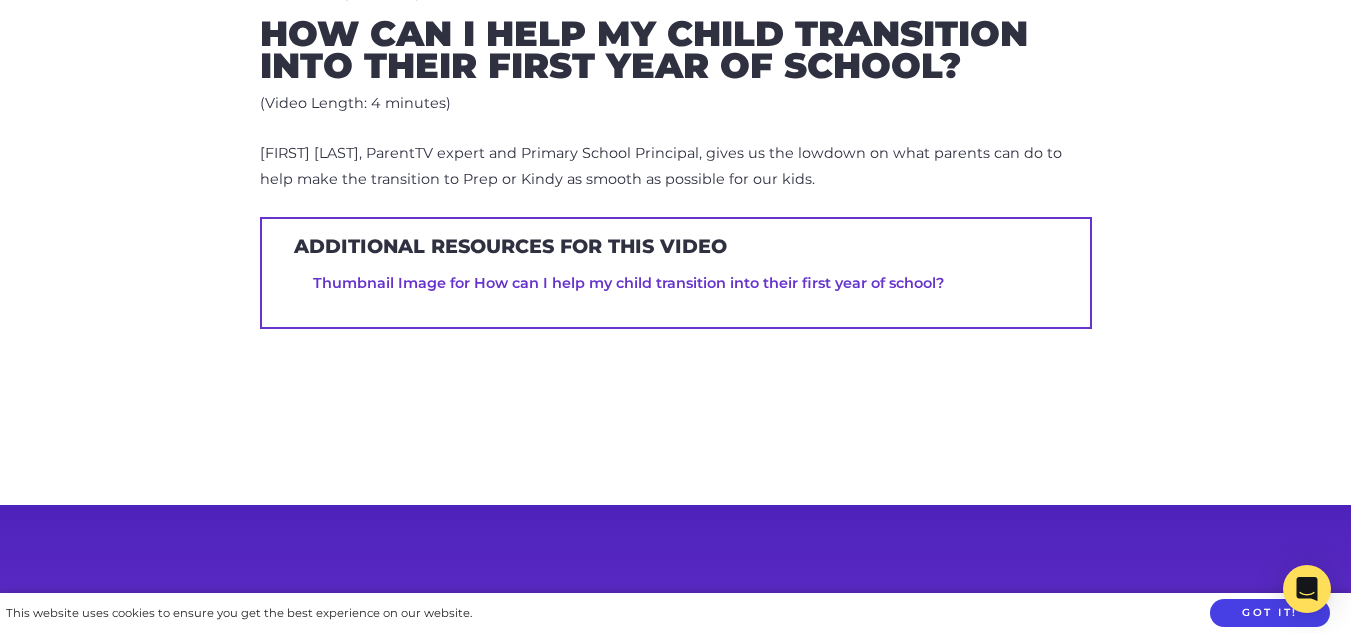 click on "Got it!" at bounding box center [1270, 613] 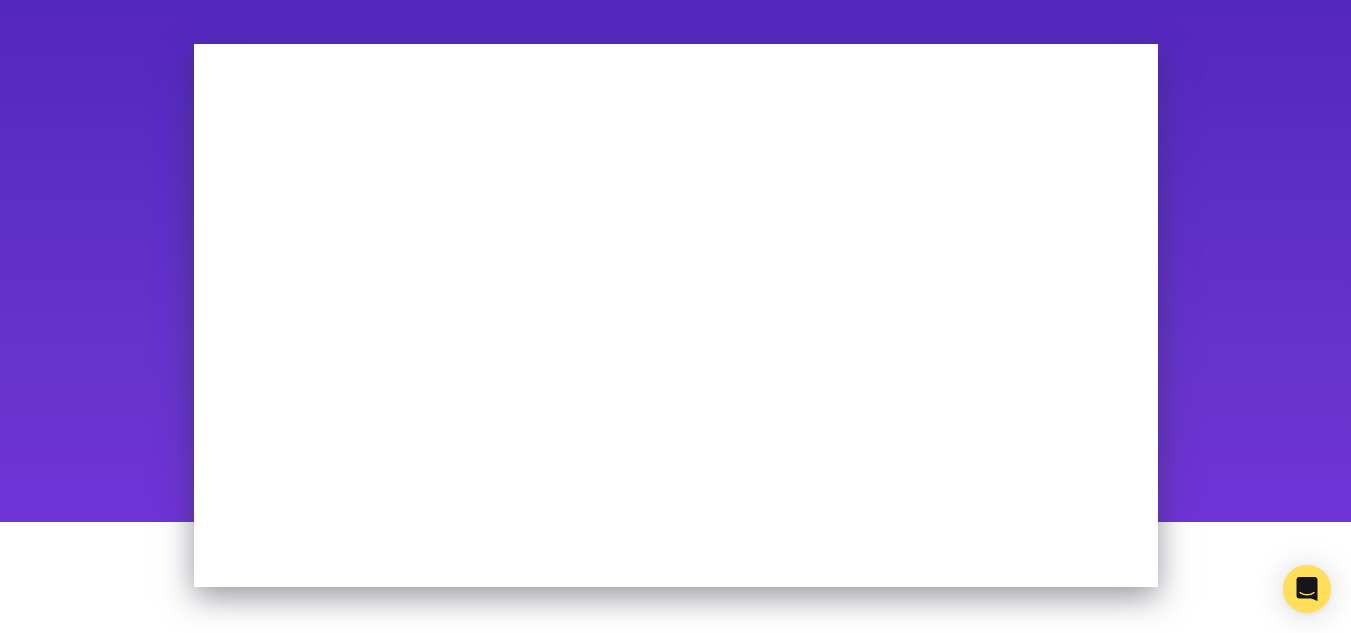 scroll, scrollTop: 0, scrollLeft: 0, axis: both 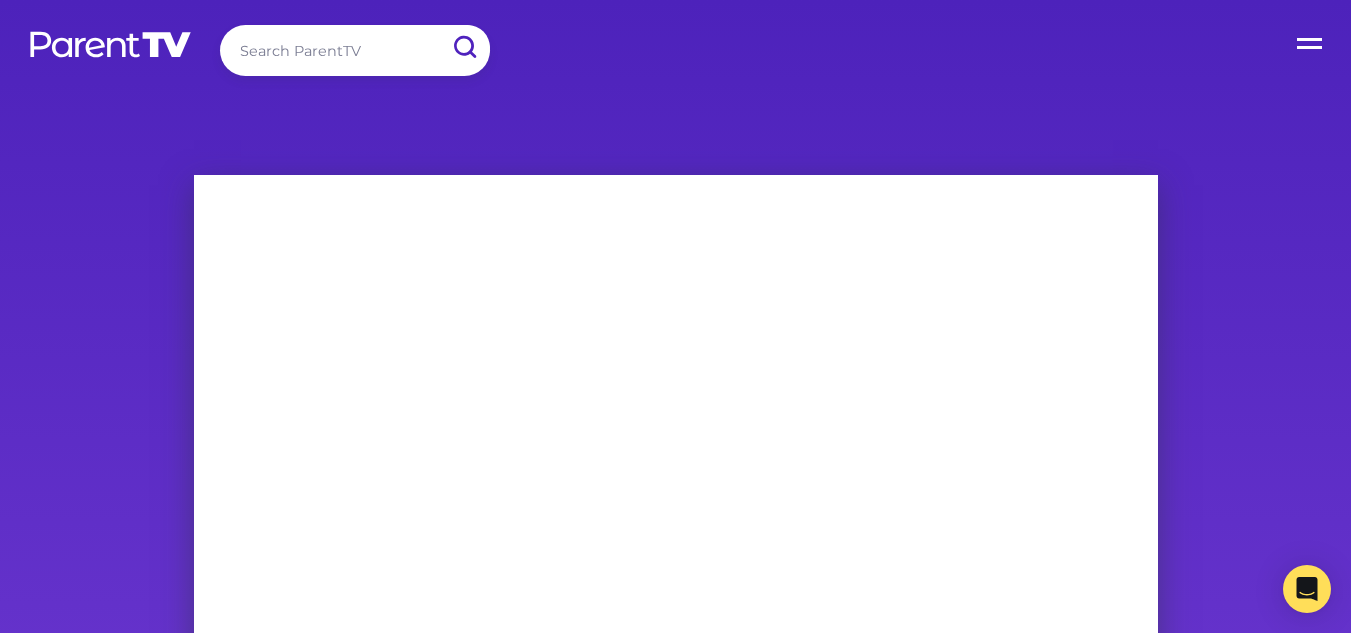 click on "Open Menu" at bounding box center (1311, 40) 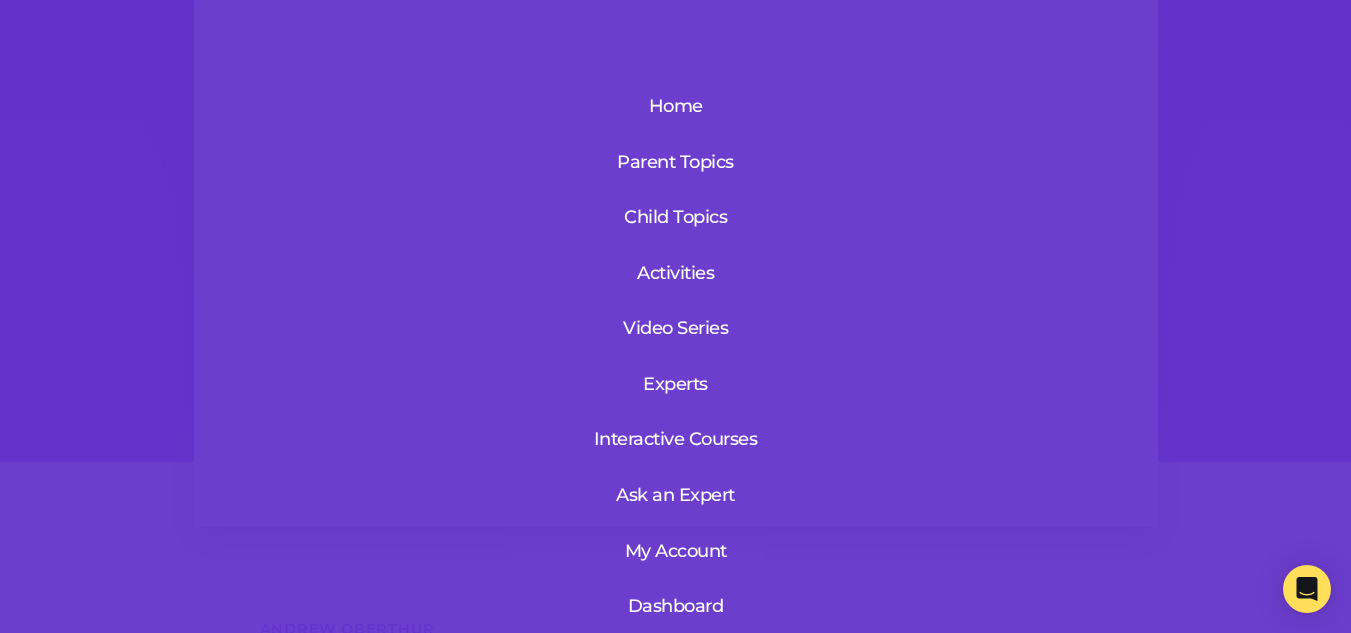 scroll, scrollTop: 203, scrollLeft: 0, axis: vertical 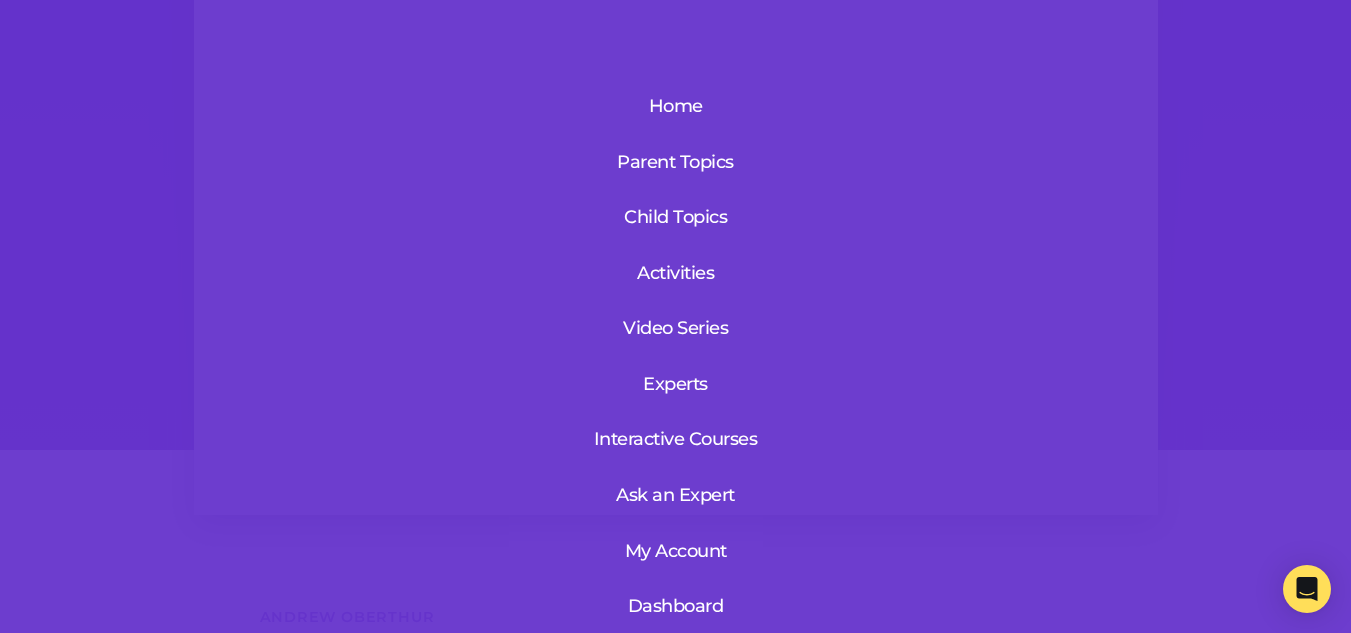 click on "Parent Topics" at bounding box center [676, 162] 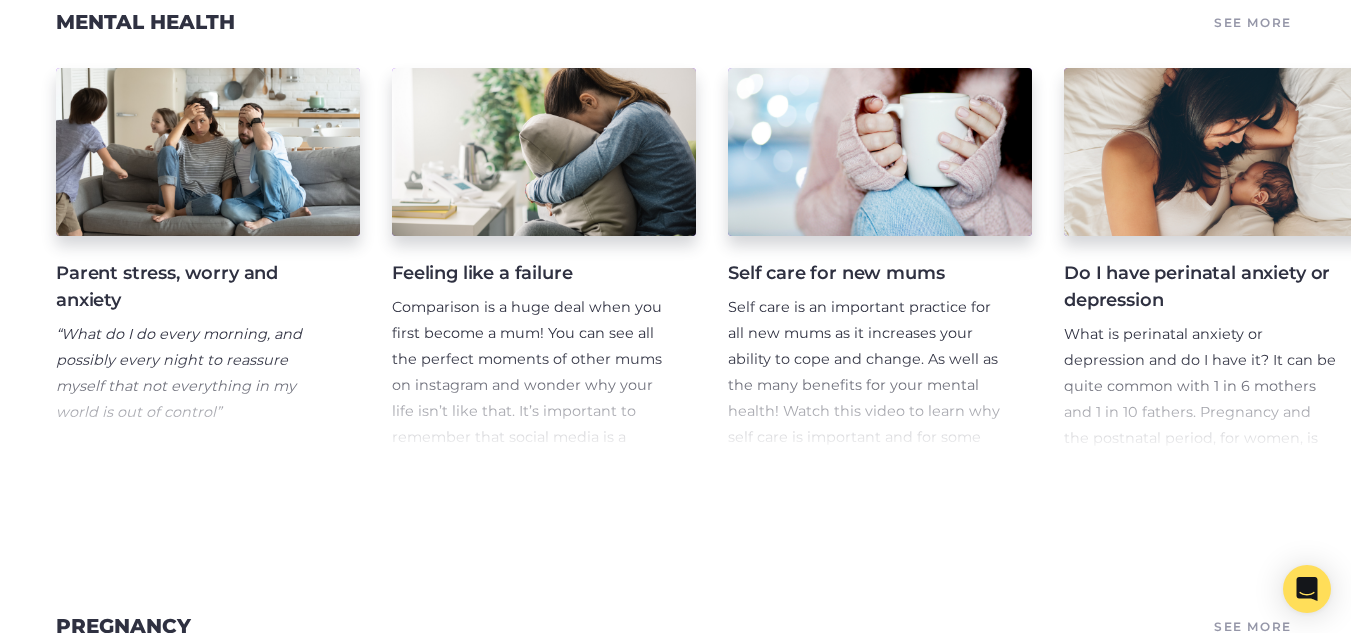 scroll, scrollTop: 2218, scrollLeft: 0, axis: vertical 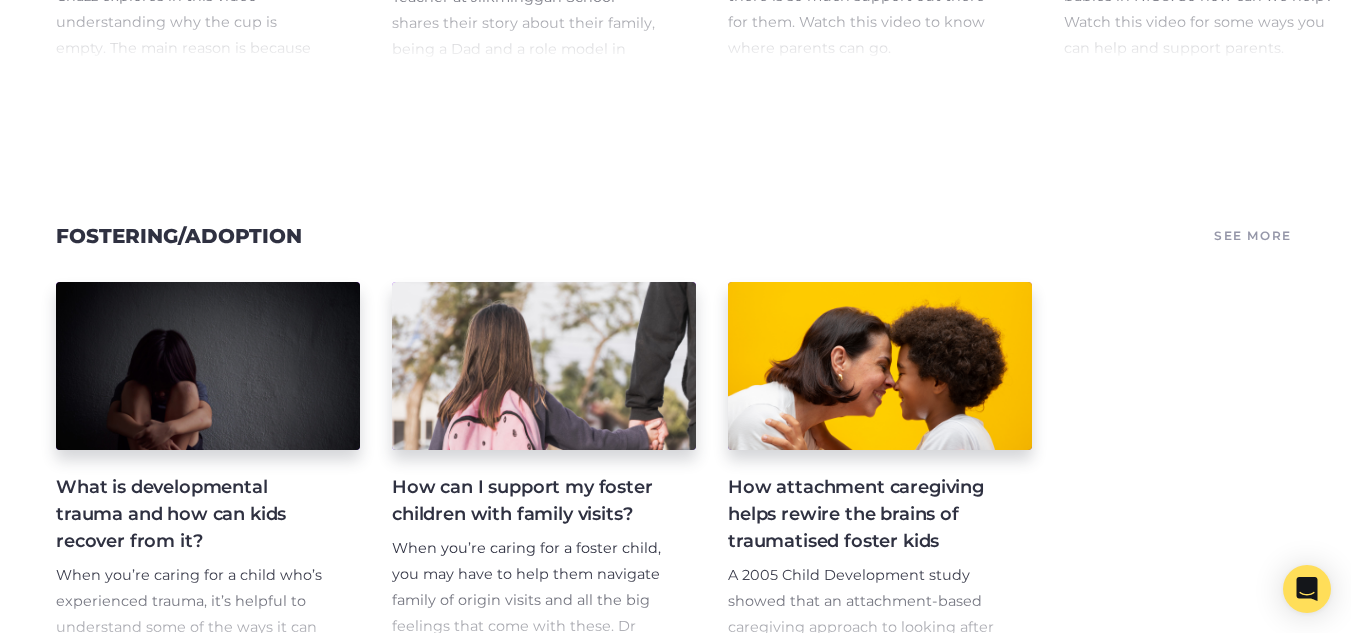 click on "Self-Care: Nurturing Yourself for Effective Parenting" at bounding box center (192, -103) 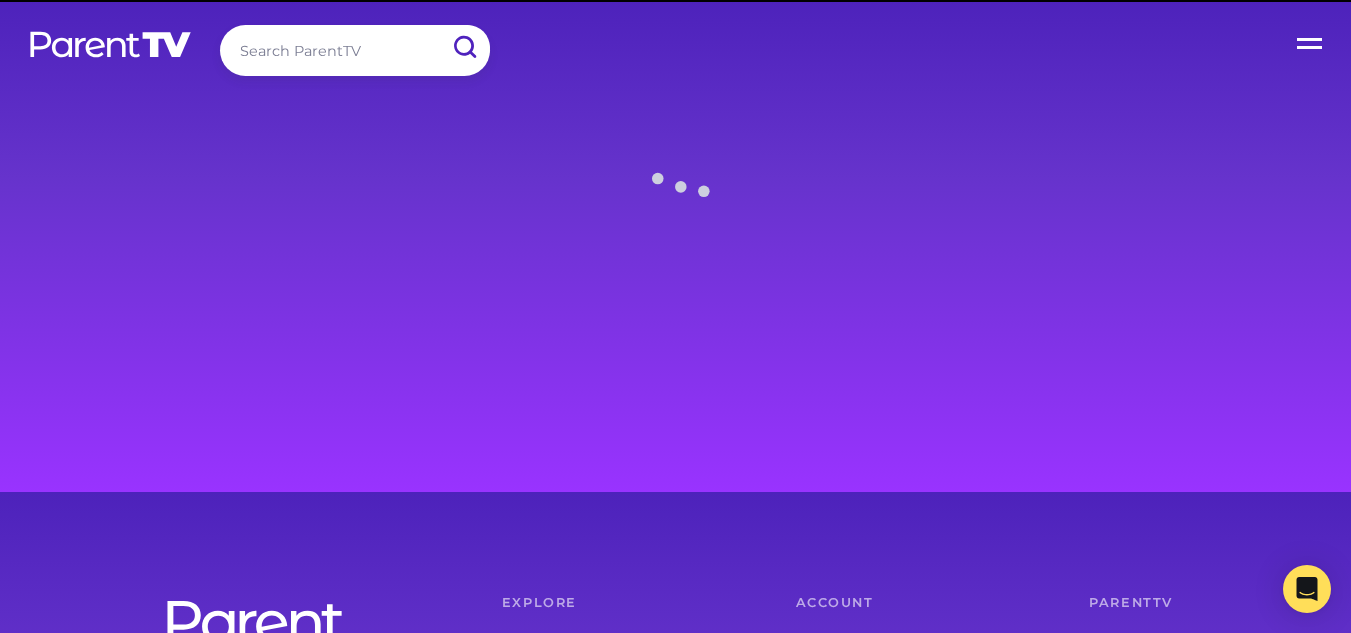 scroll, scrollTop: 0, scrollLeft: 0, axis: both 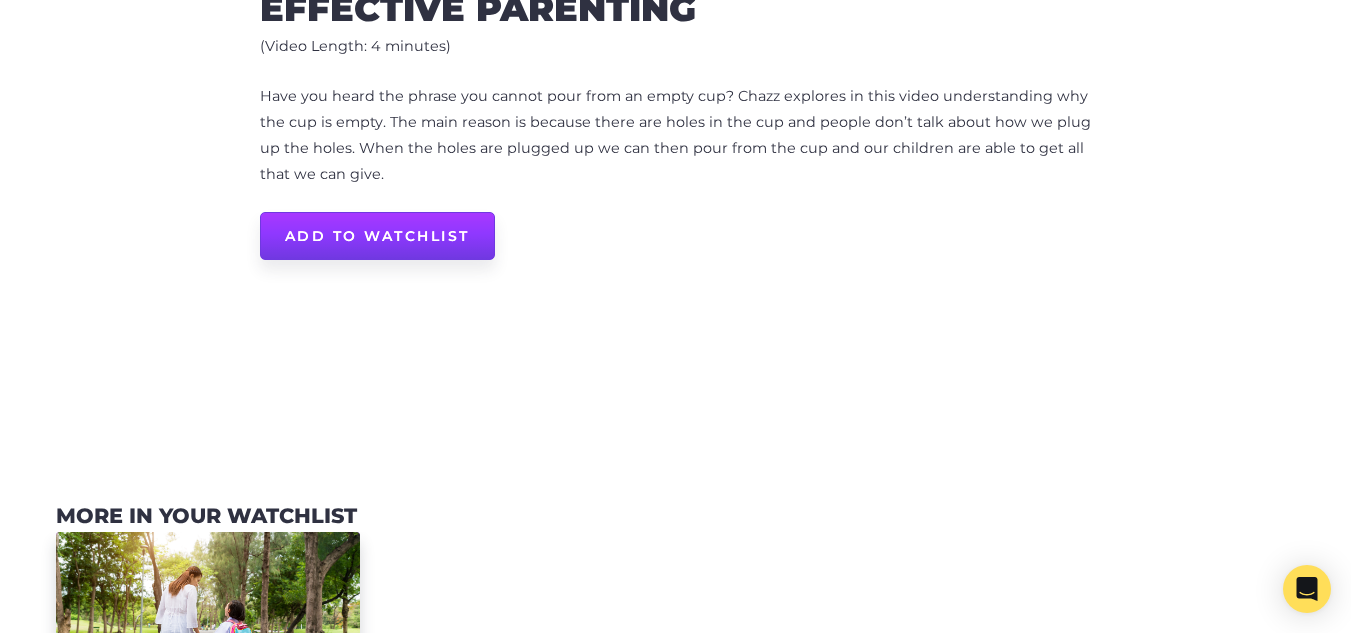 click on "Add
to Watchlist" at bounding box center [377, 236] 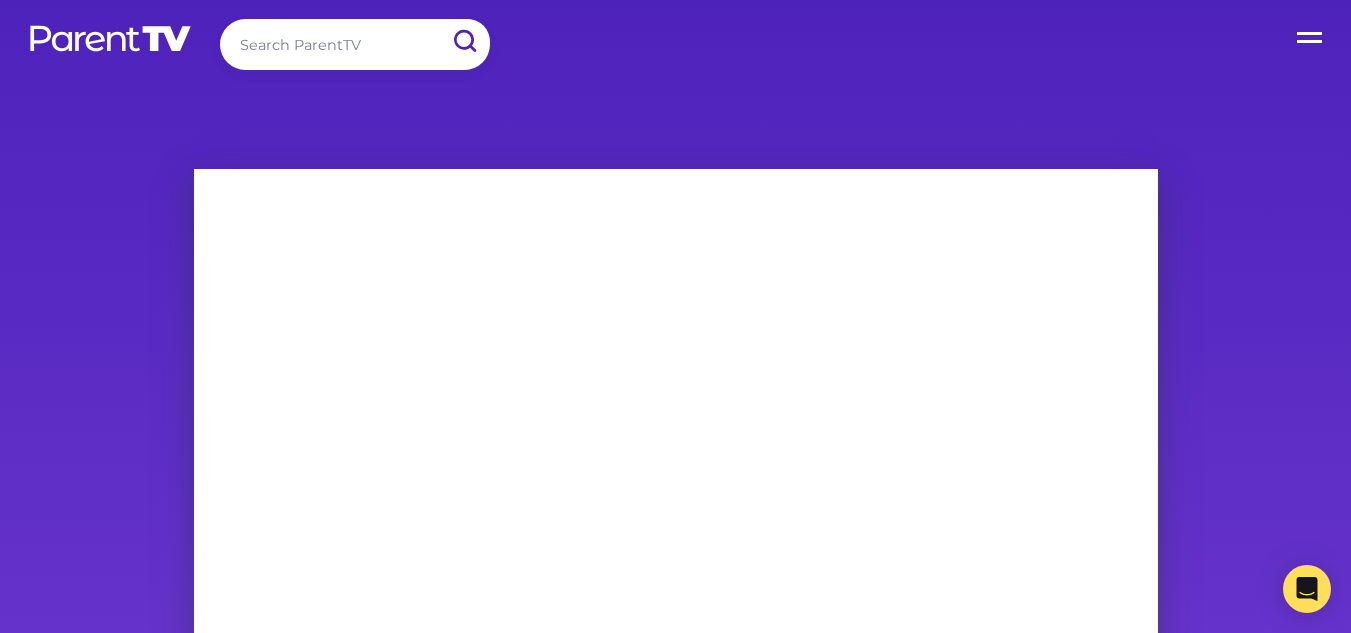 scroll, scrollTop: 0, scrollLeft: 0, axis: both 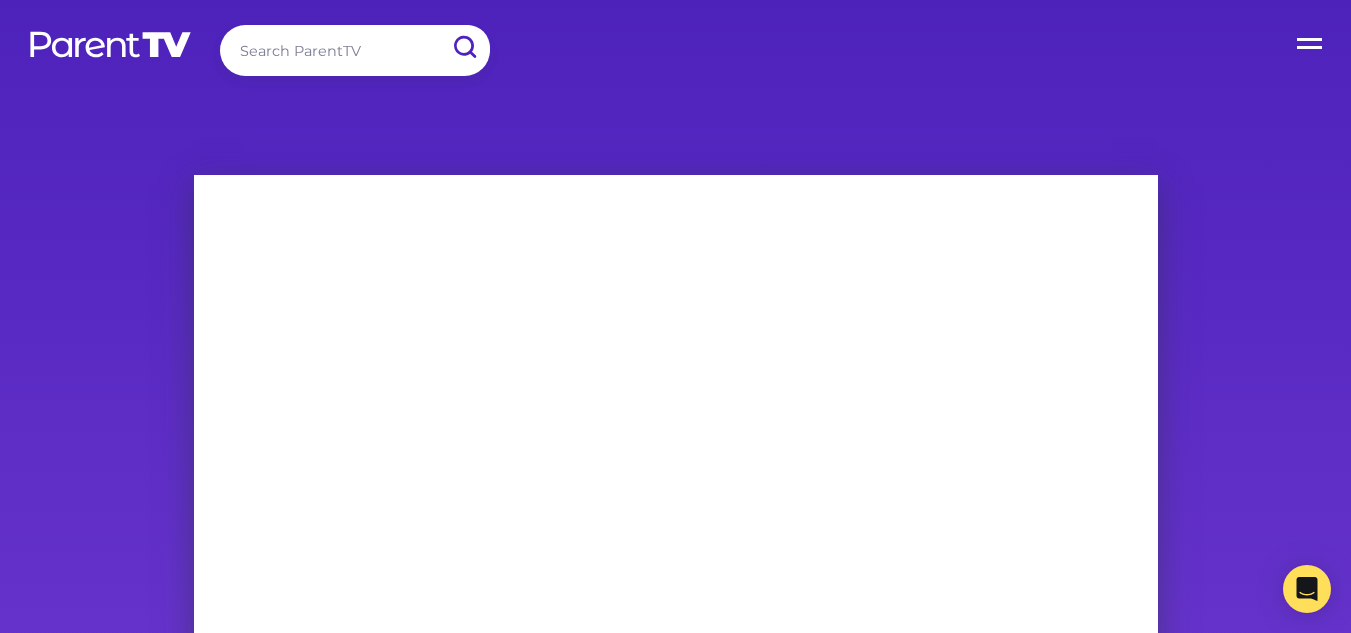 click on "Open Menu" at bounding box center [1311, 40] 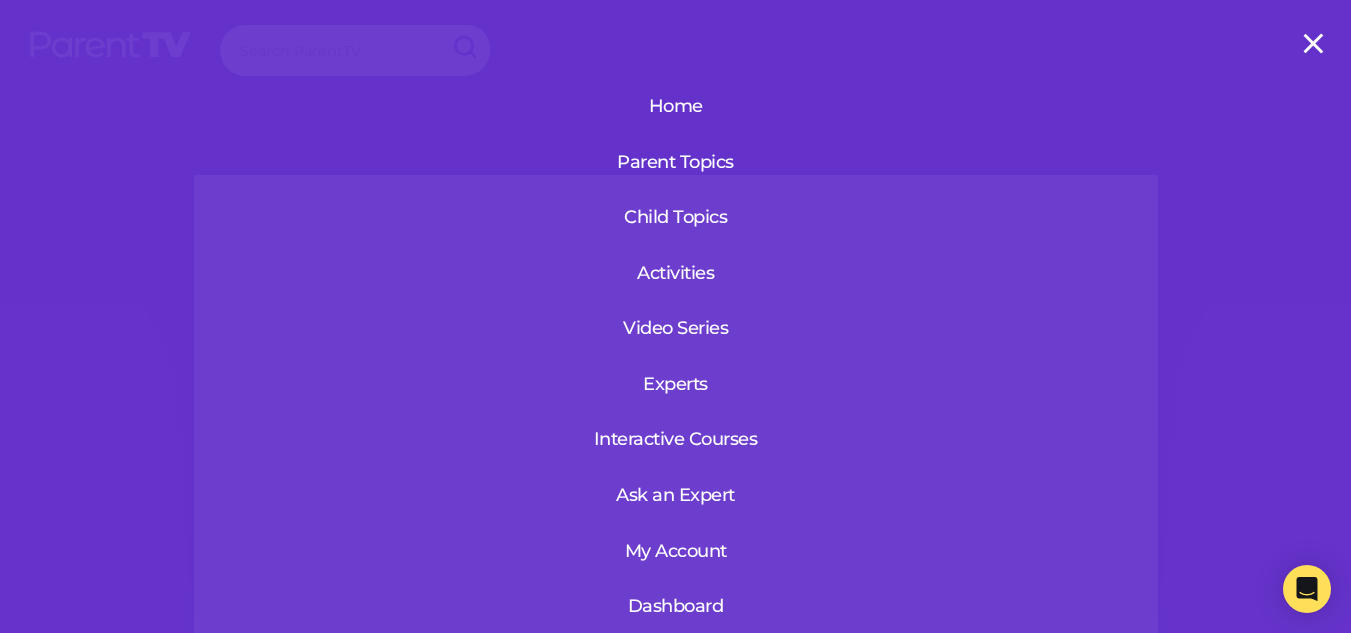 click on "Child Topics" at bounding box center (676, 217) 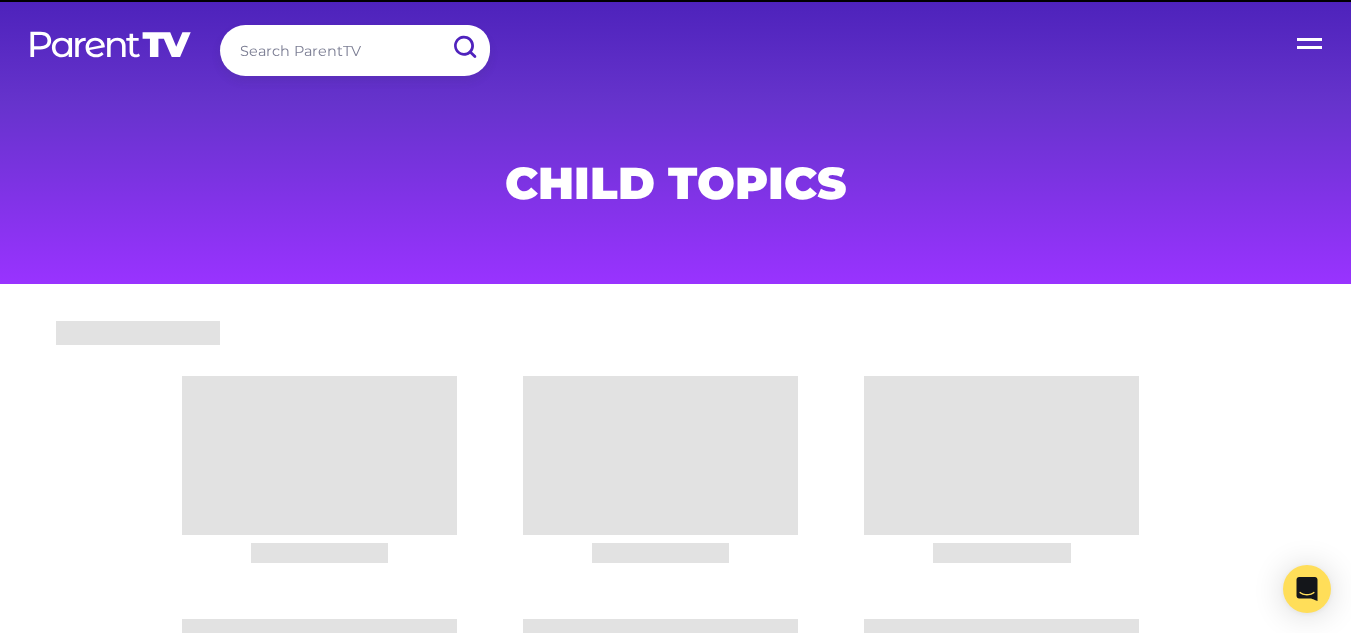 scroll, scrollTop: 0, scrollLeft: 0, axis: both 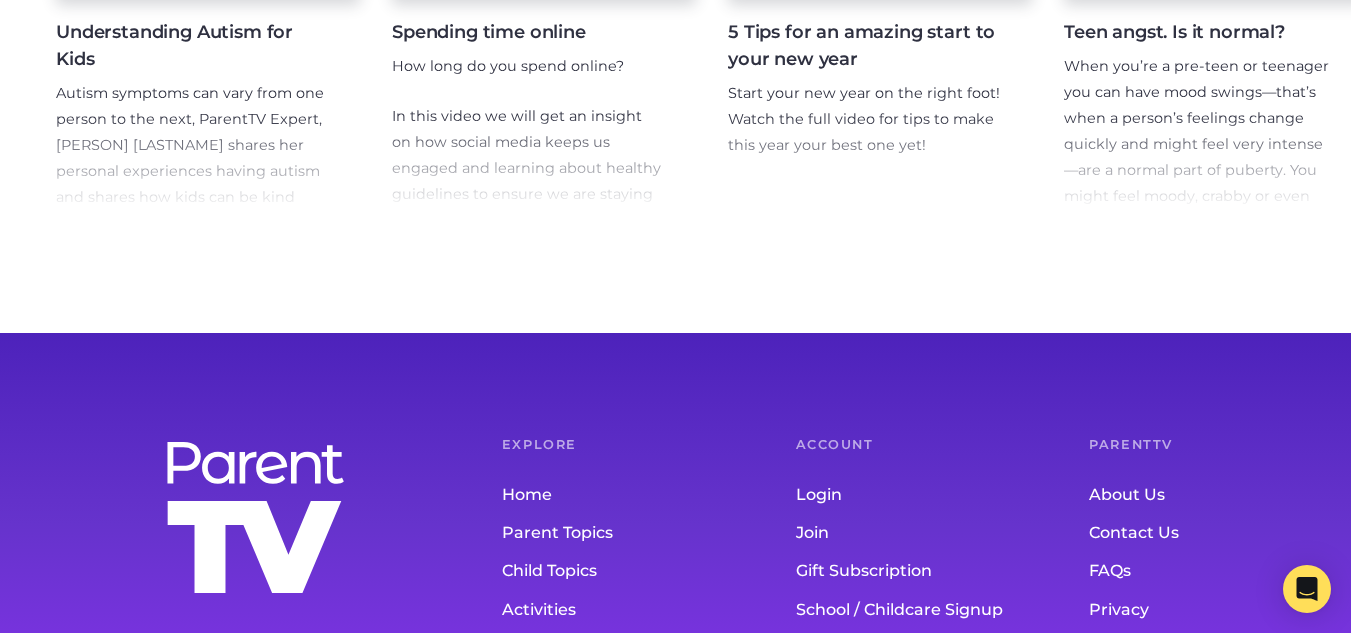 click on "Understanding Autism for Kids   Autism symptoms can vary from one person to the next, ParentTV Expert, Allison Davies shares her personal experiences having autism and shares how kids can be kind when their peers are having a little bit of trouble." at bounding box center (208, 115) 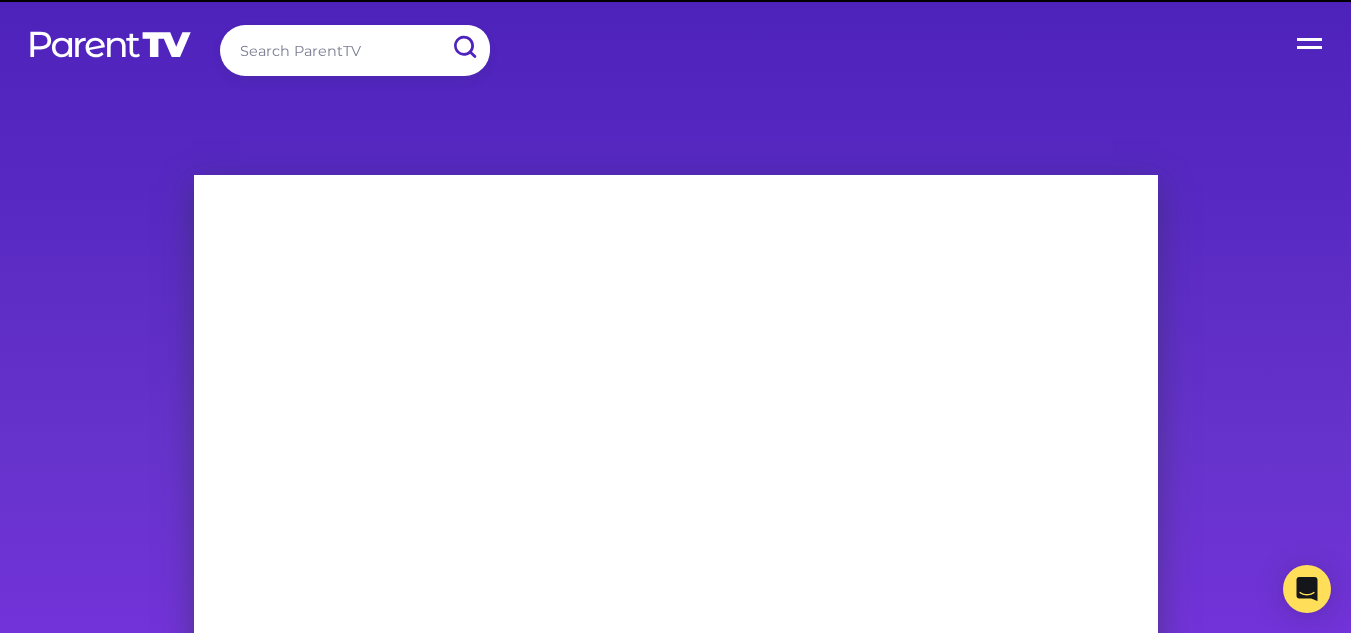 scroll, scrollTop: 0, scrollLeft: 0, axis: both 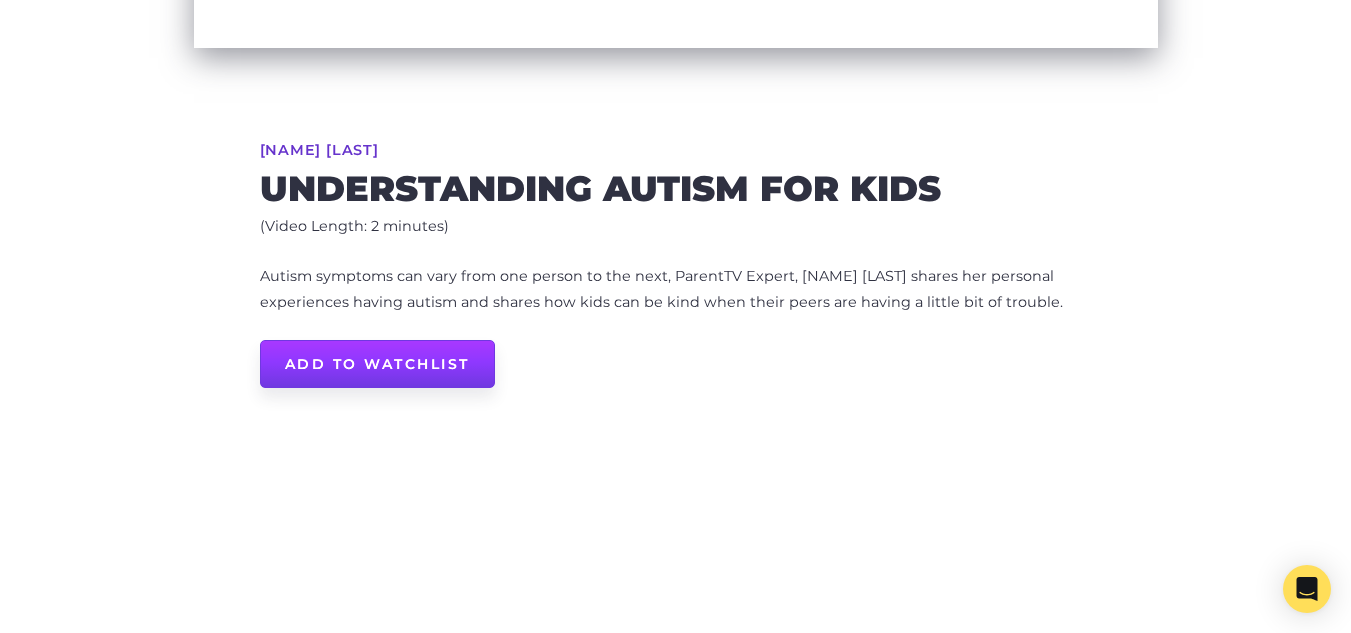 click on "Add
to Watchlist" at bounding box center (377, 364) 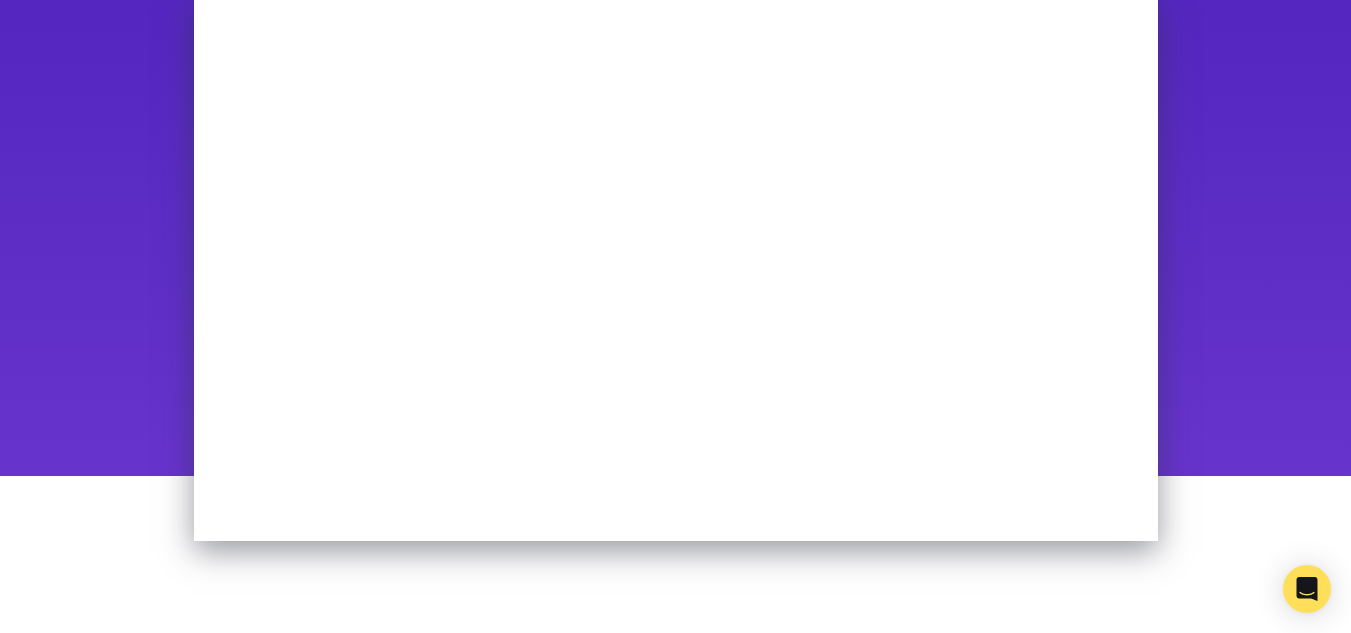 scroll, scrollTop: 0, scrollLeft: 0, axis: both 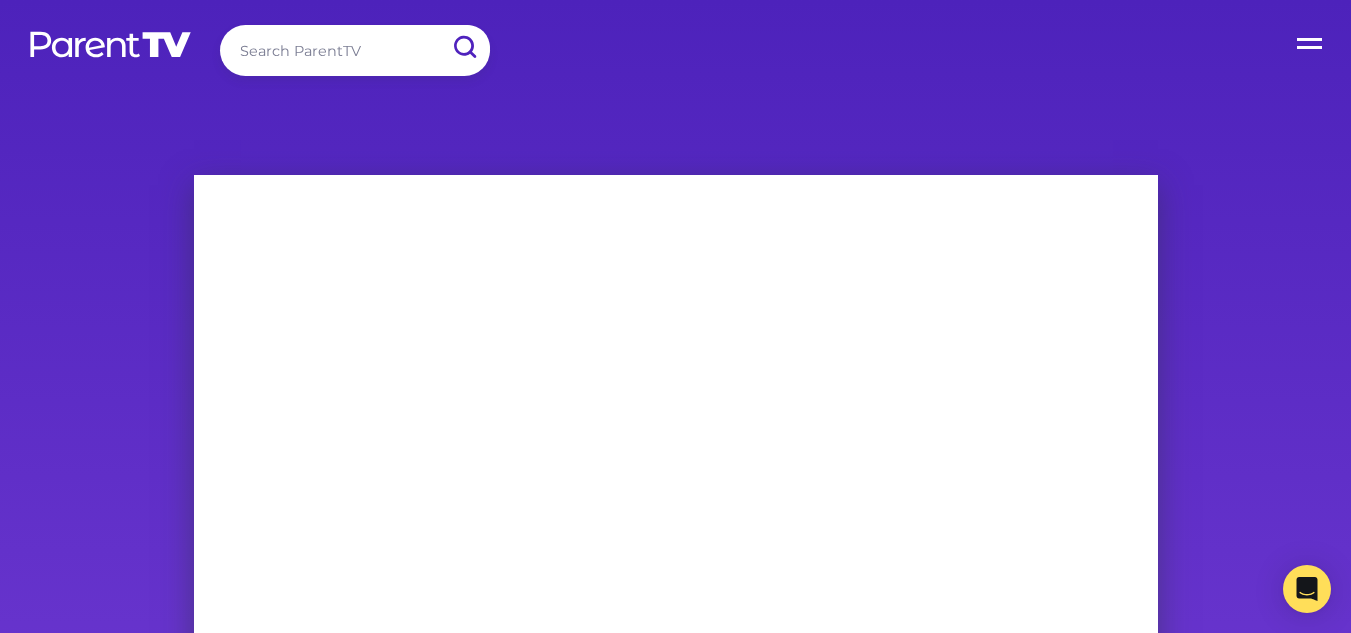 click on "Open Menu" at bounding box center (1311, 40) 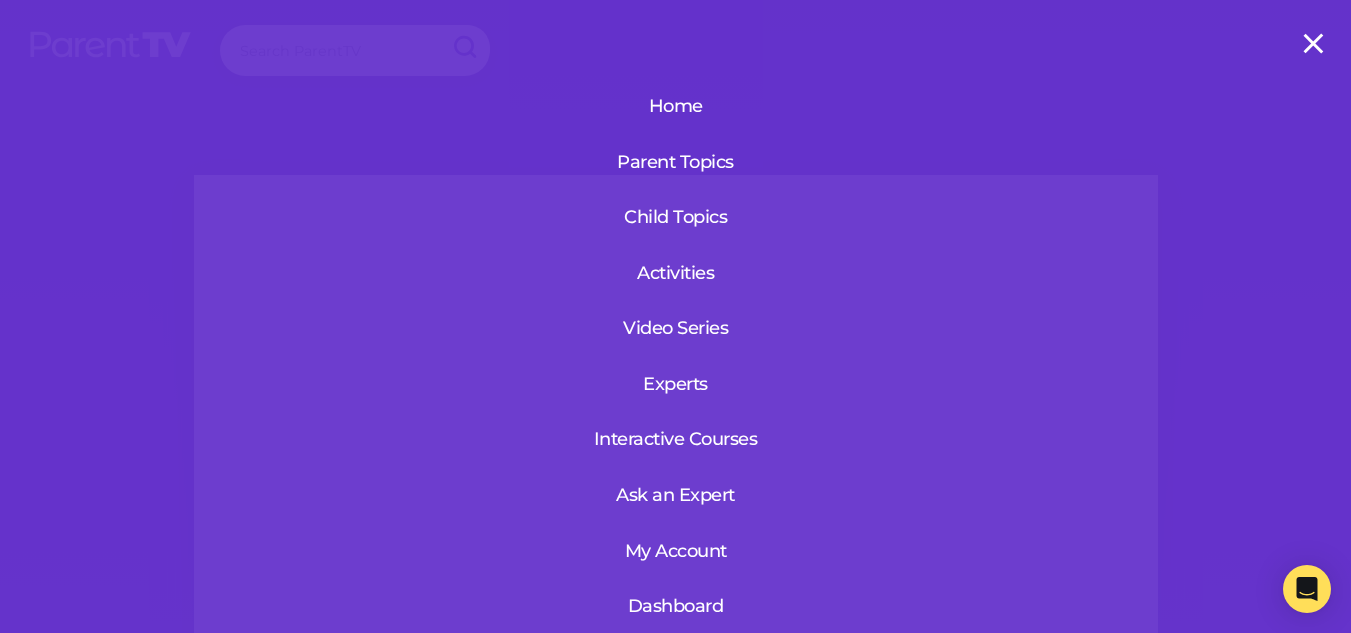 click on "Activities" at bounding box center (676, 273) 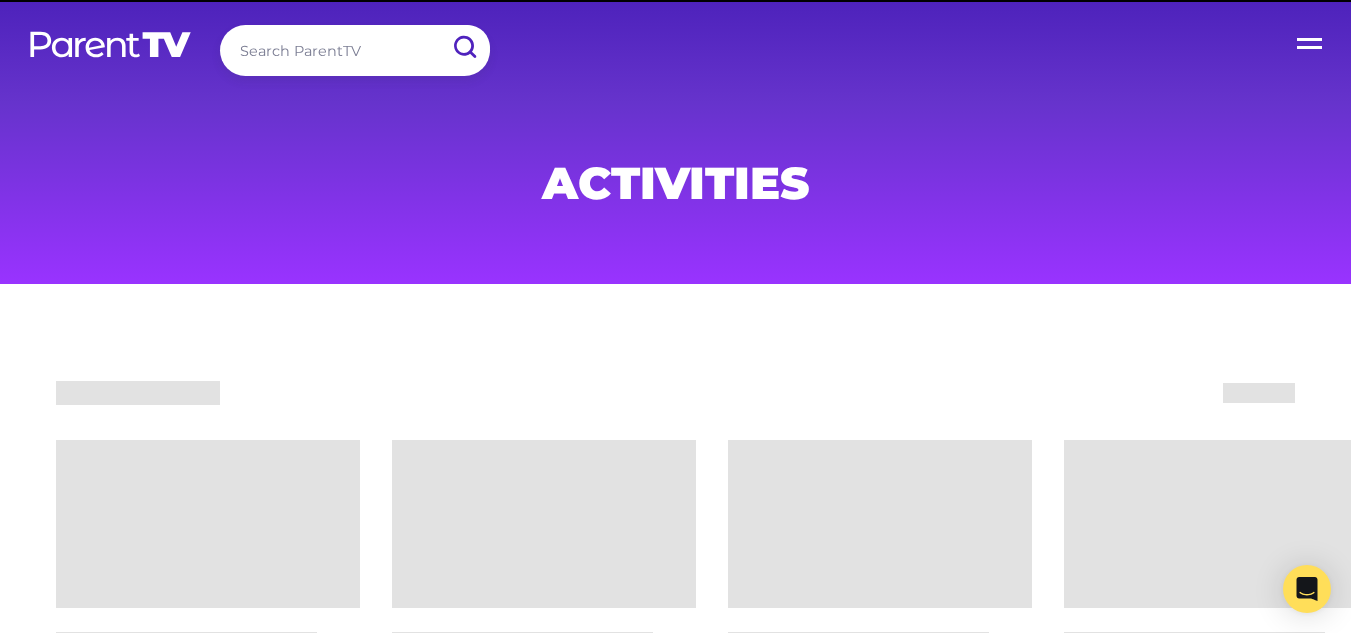 scroll, scrollTop: 0, scrollLeft: 0, axis: both 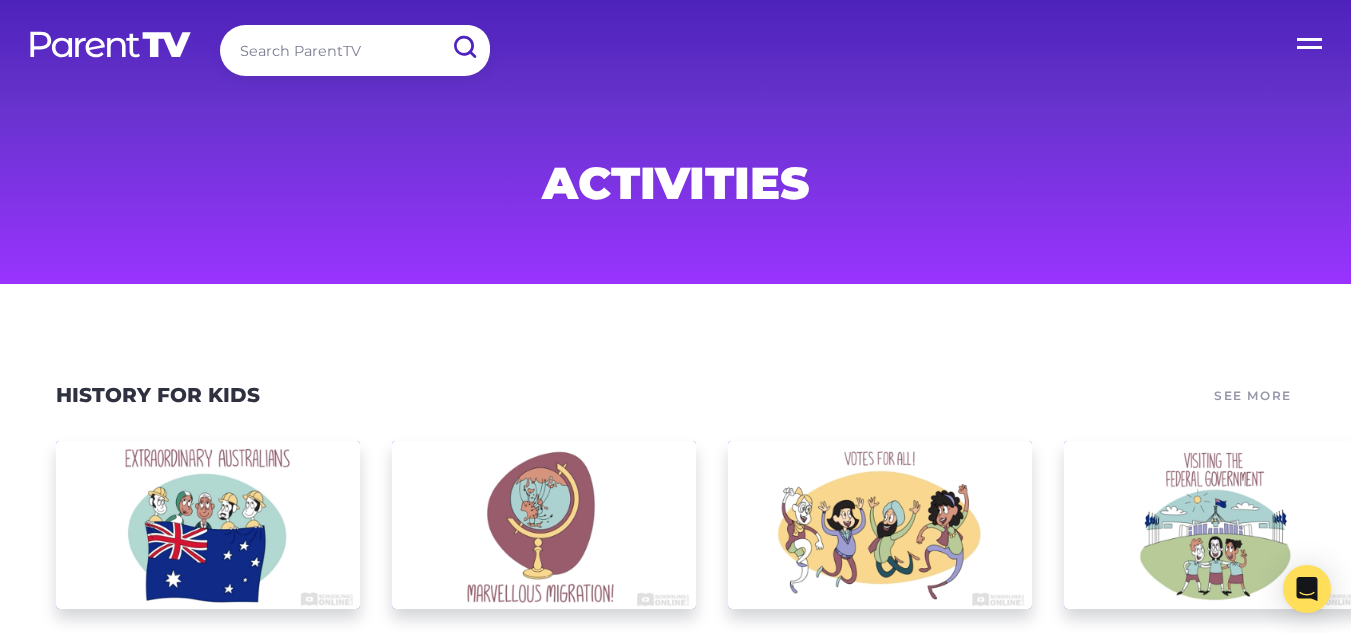 click on "Open Menu" at bounding box center (1311, 40) 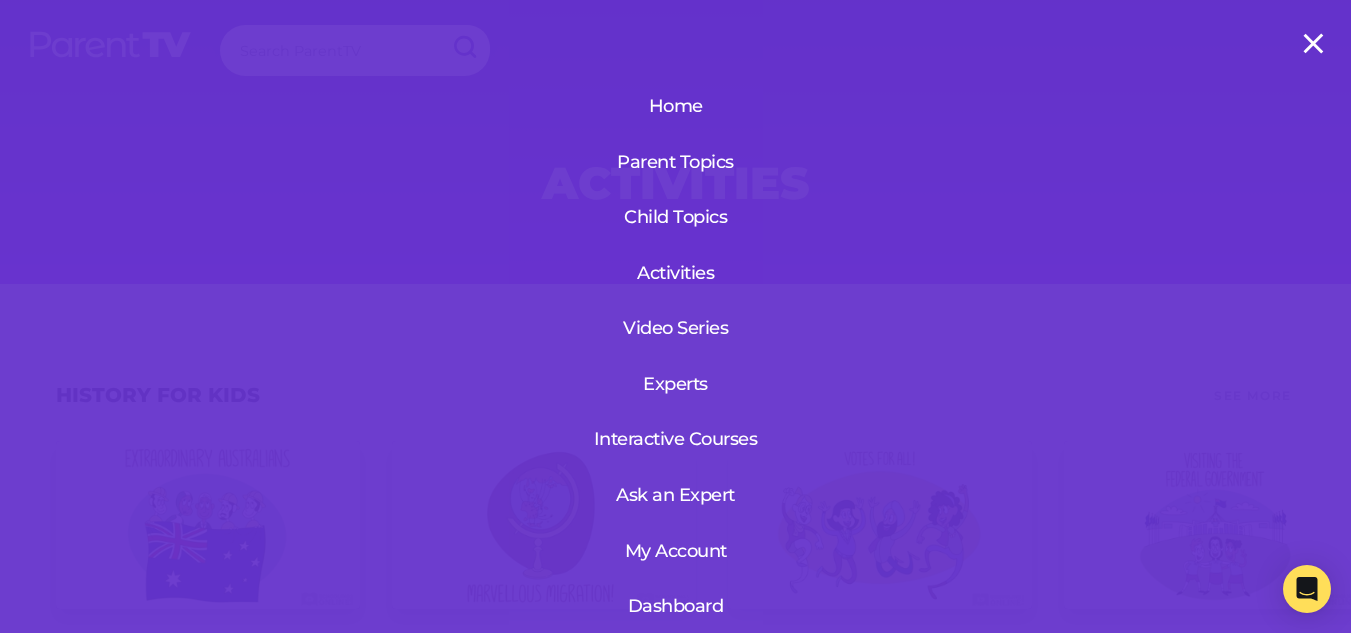 click on "Parent Topics" at bounding box center [676, 162] 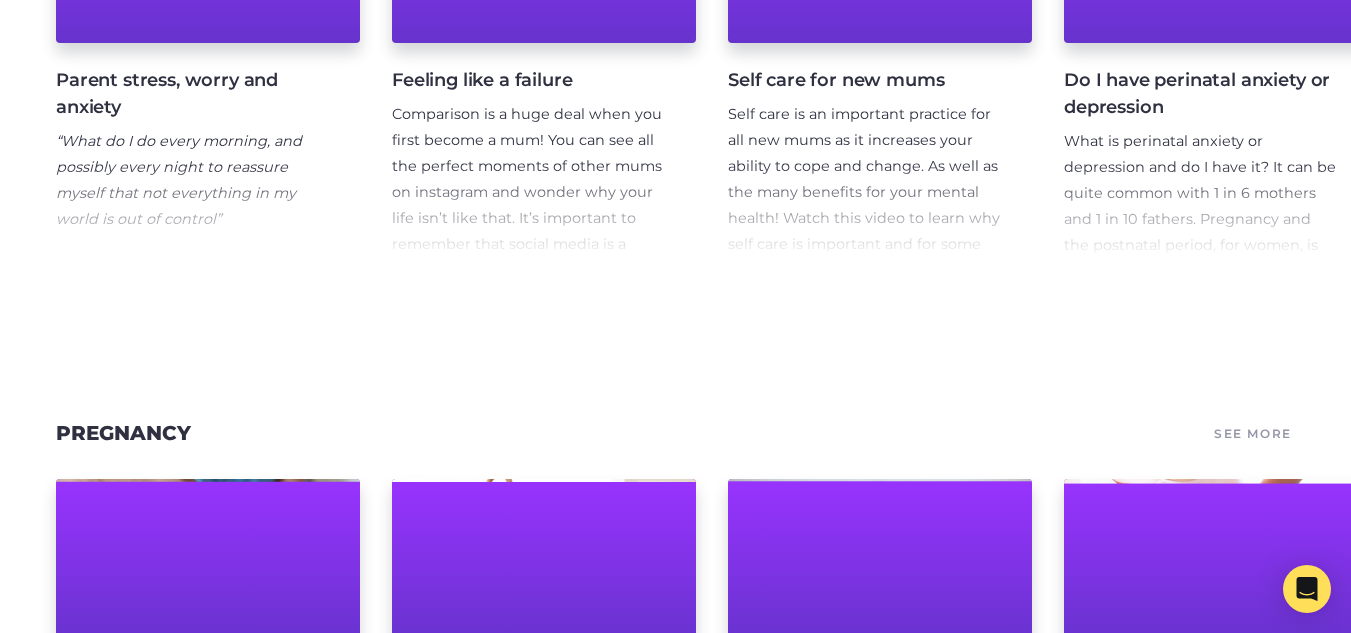 scroll, scrollTop: 2279, scrollLeft: 0, axis: vertical 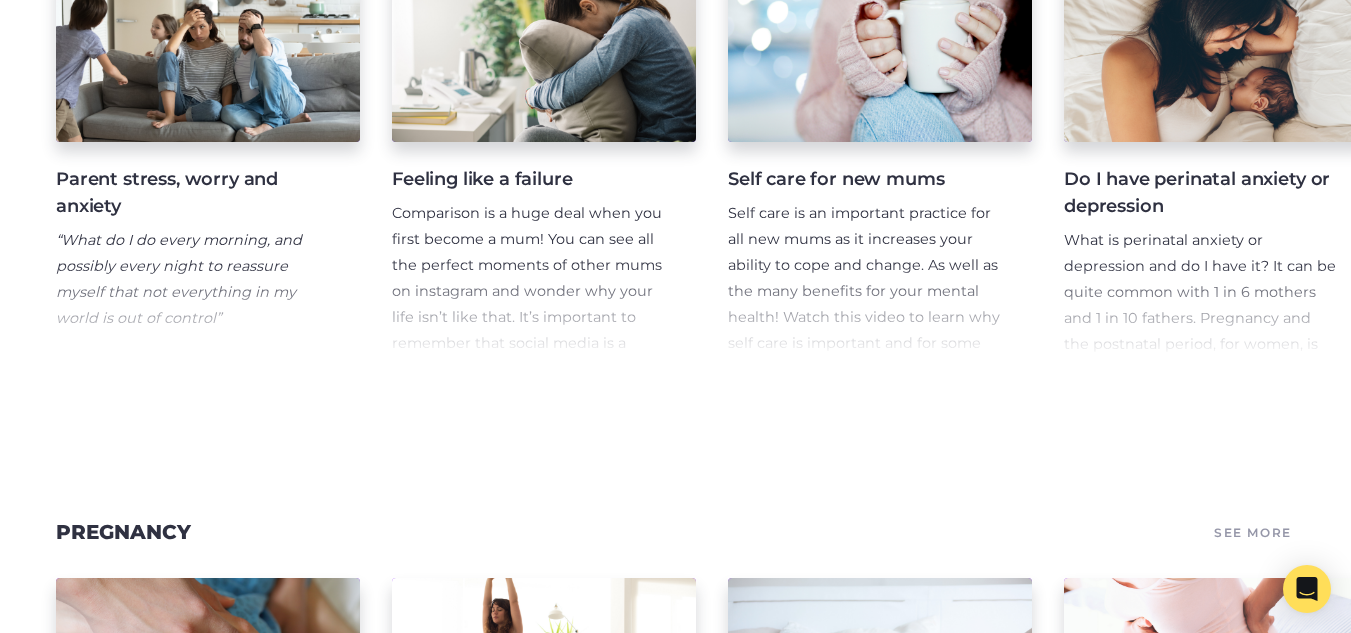 click on "Parent stress, worry and anxiety" at bounding box center [192, 193] 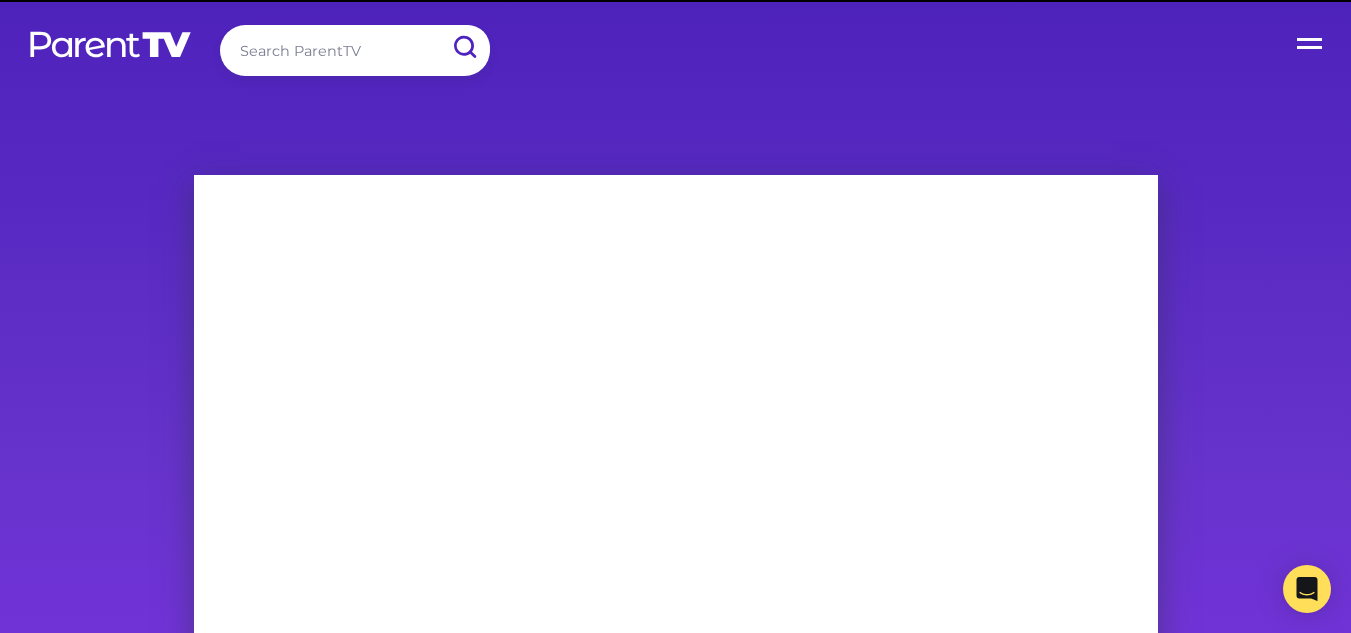 scroll, scrollTop: 0, scrollLeft: 0, axis: both 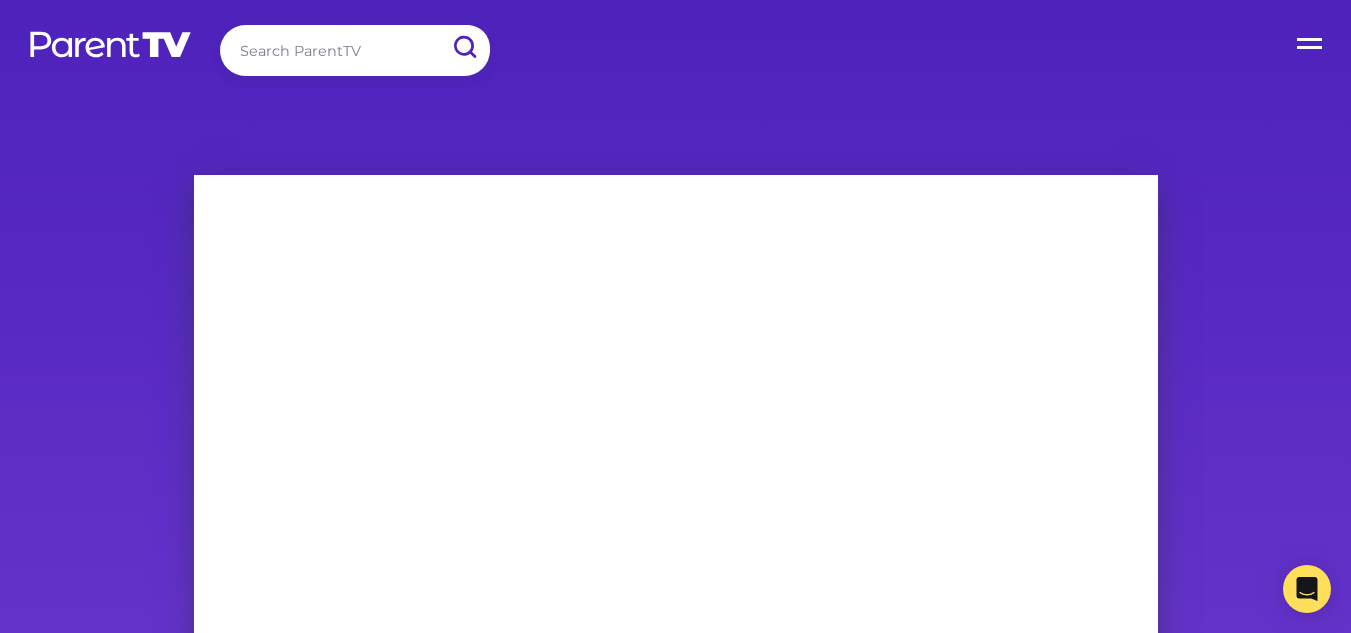 click on "Open Menu" at bounding box center (1311, 40) 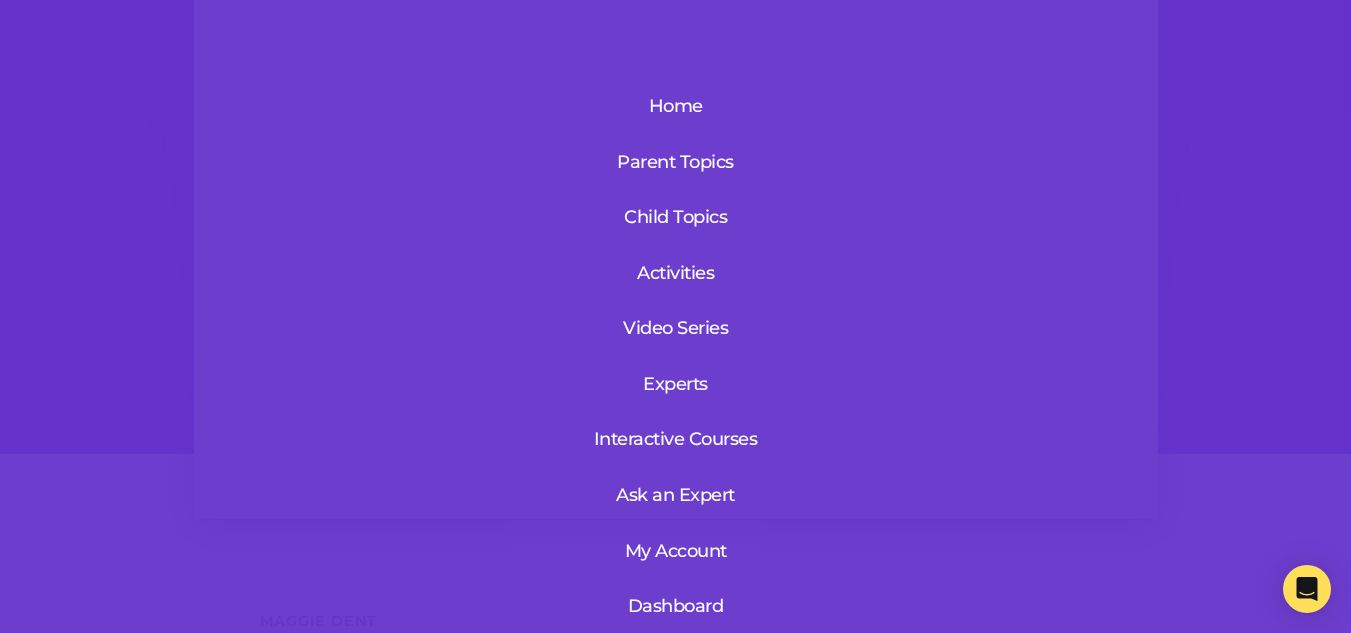 scroll, scrollTop: 314, scrollLeft: 0, axis: vertical 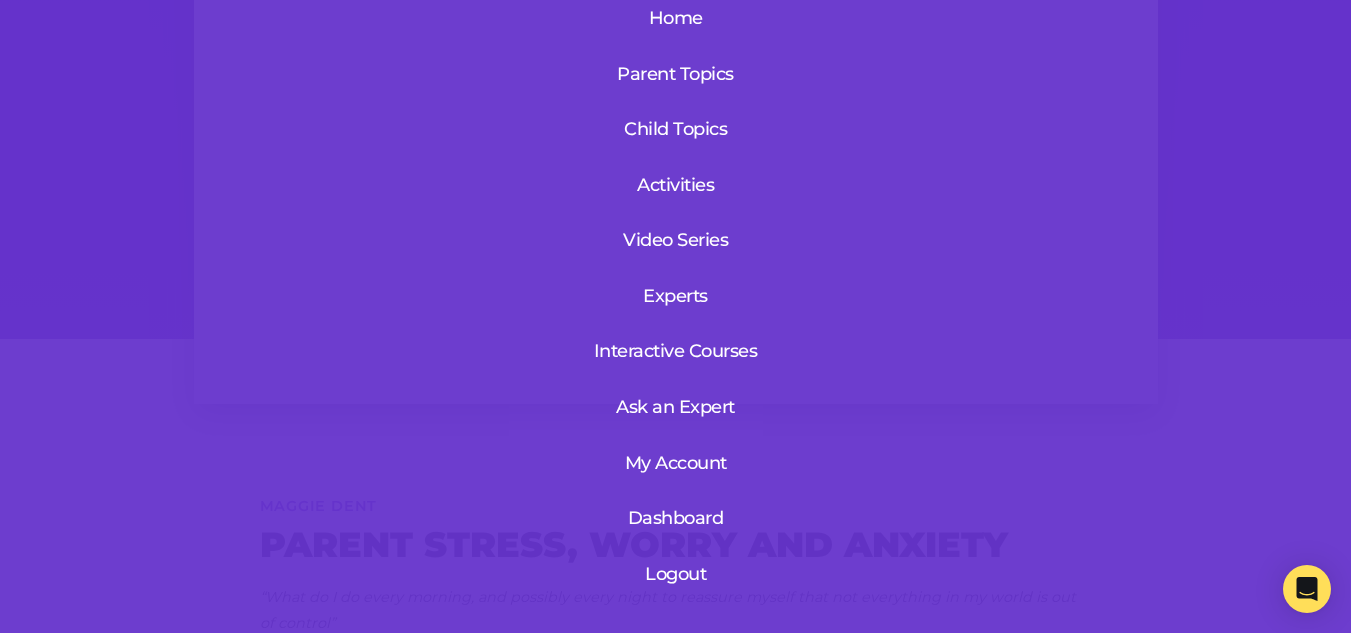 click on "Logout" at bounding box center (676, 574) 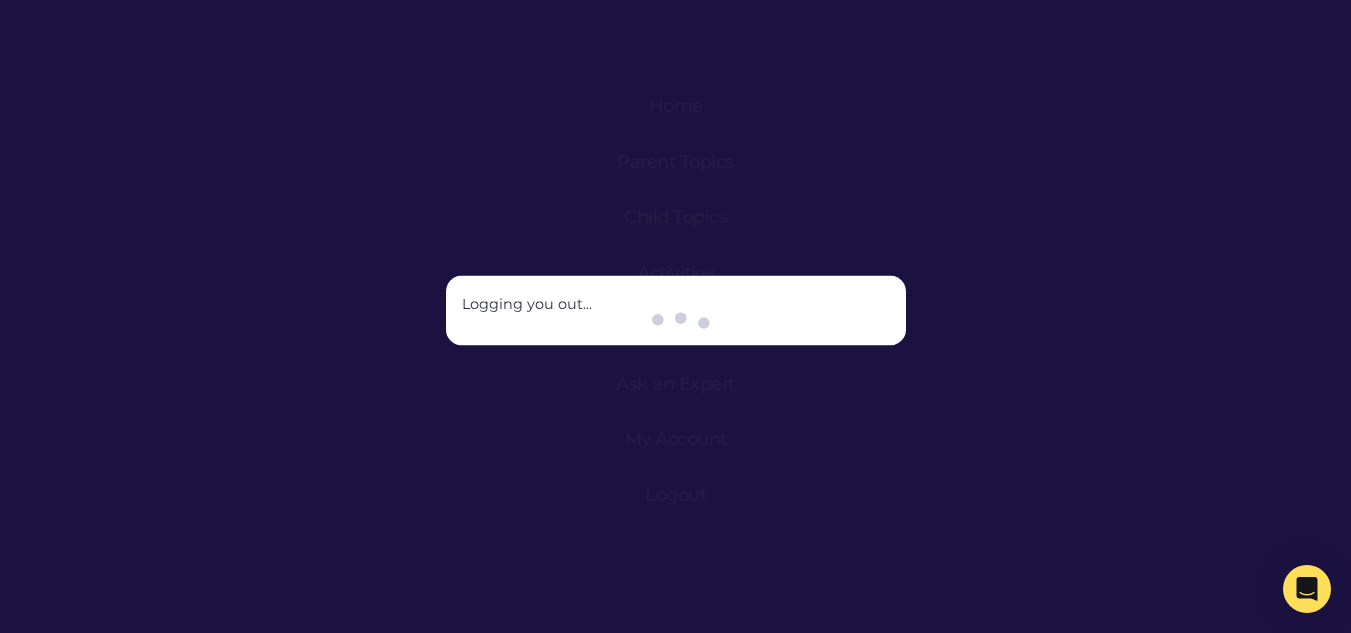 scroll, scrollTop: 0, scrollLeft: 0, axis: both 